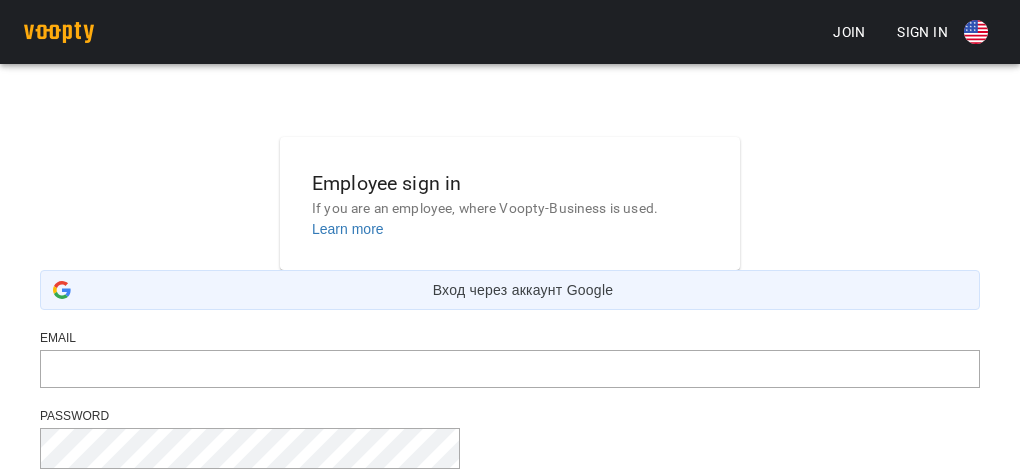 scroll, scrollTop: 0, scrollLeft: 0, axis: both 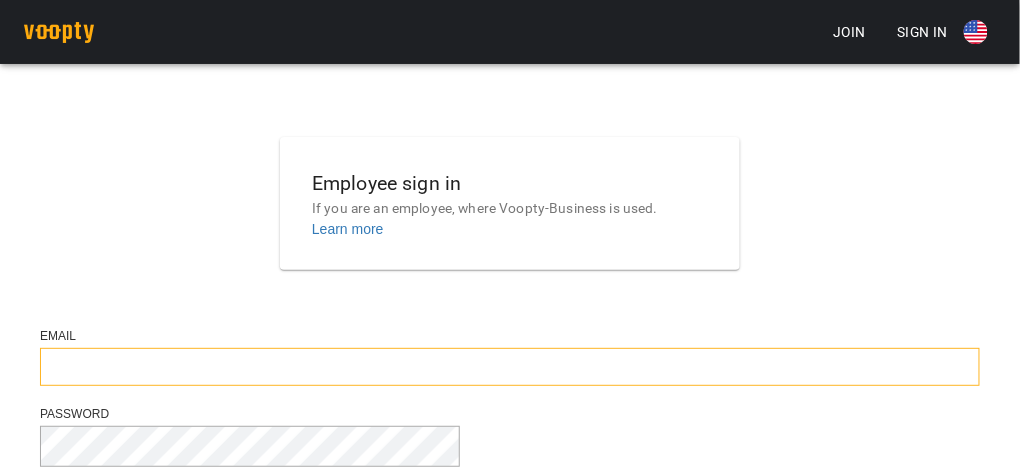 type on "**********" 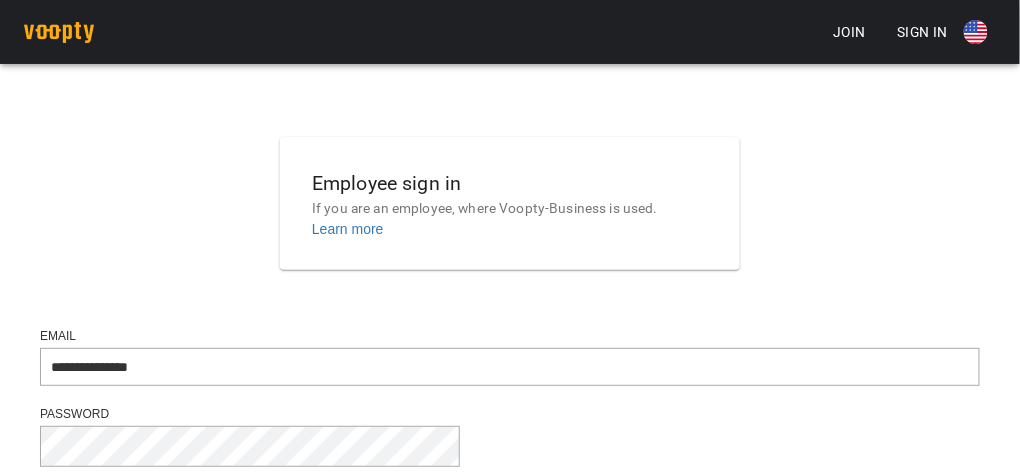 click on "Sign In" at bounding box center [938, 505] 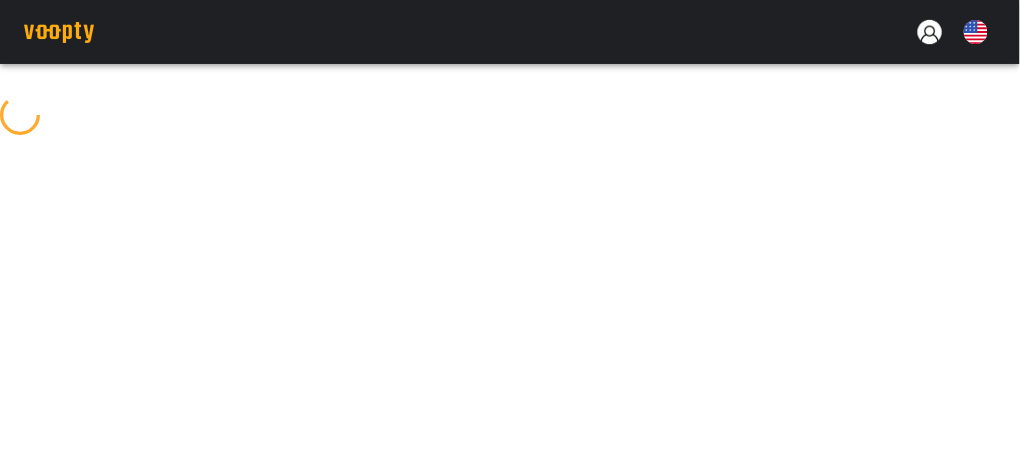 scroll, scrollTop: 0, scrollLeft: 0, axis: both 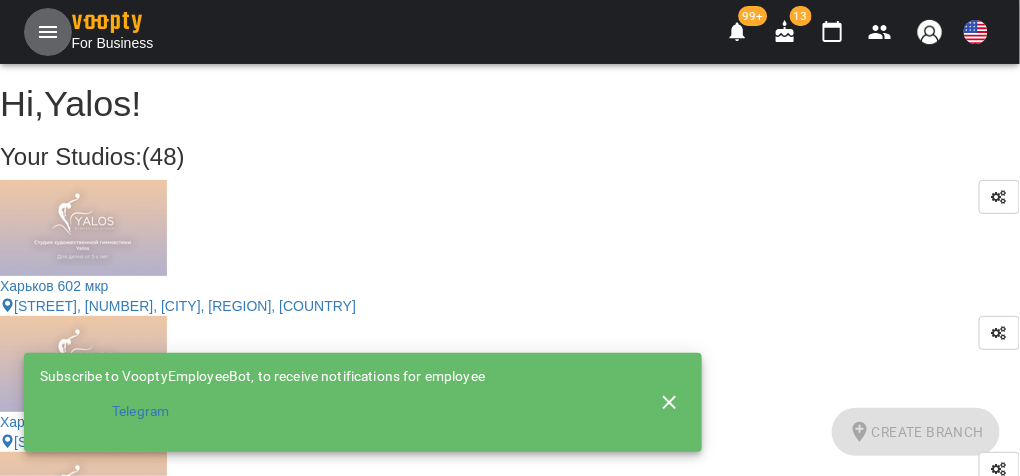 click 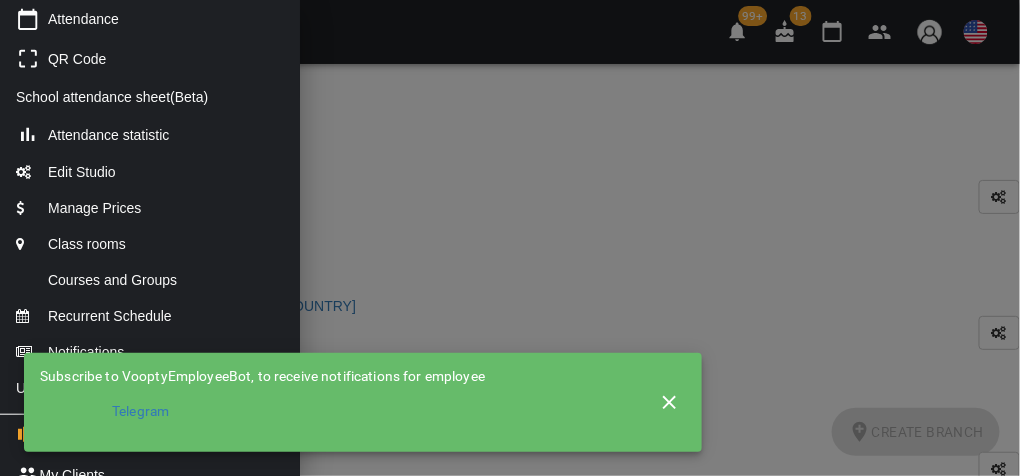 scroll, scrollTop: 159, scrollLeft: 0, axis: vertical 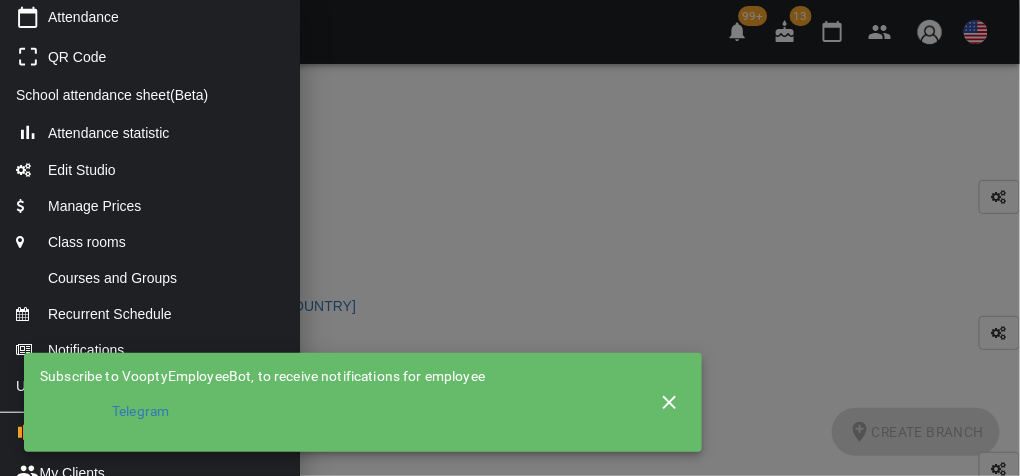 click 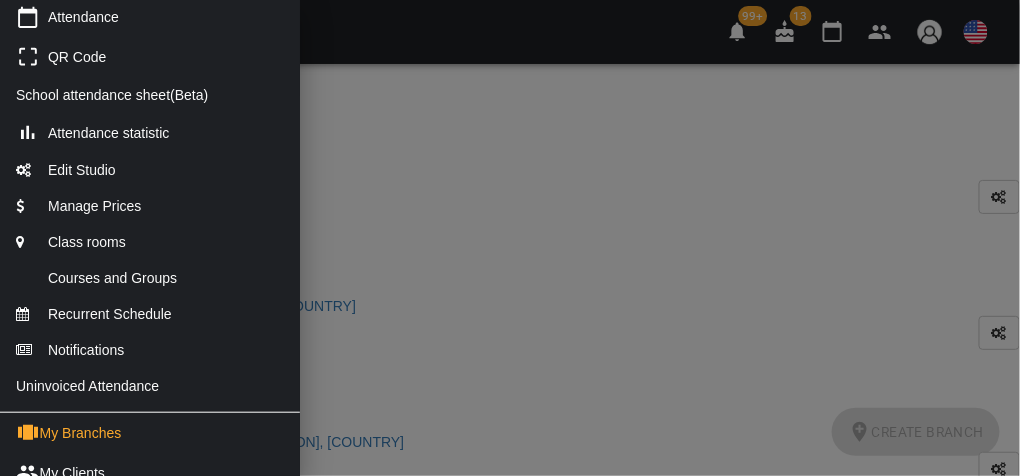 click at bounding box center [510, 238] 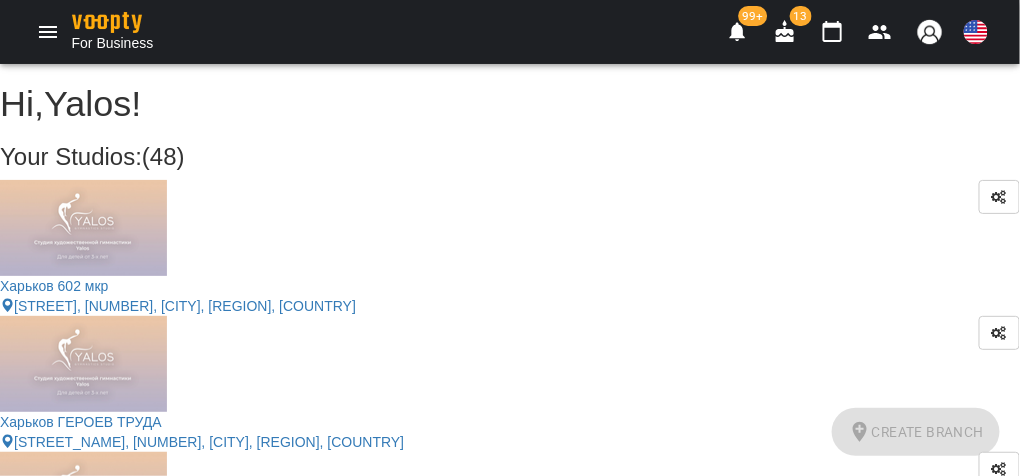 click at bounding box center [976, 32] 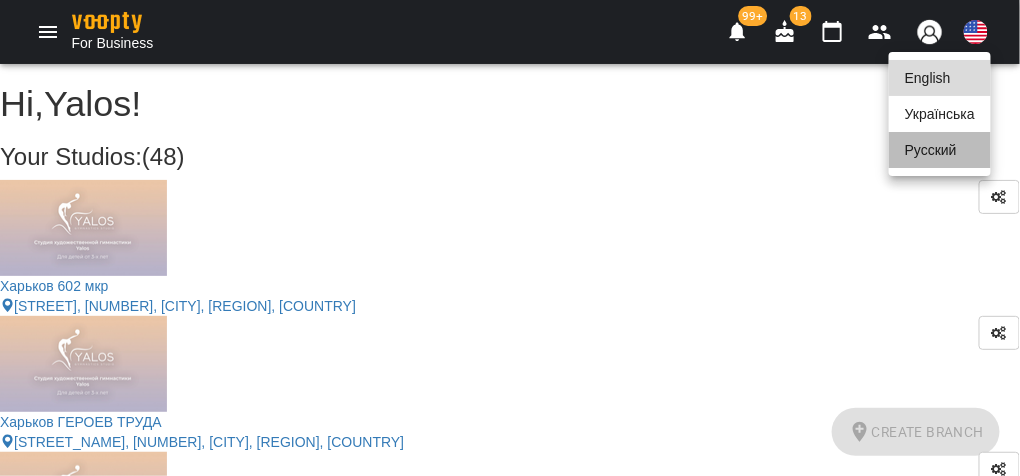 click on "Русский" at bounding box center (940, 150) 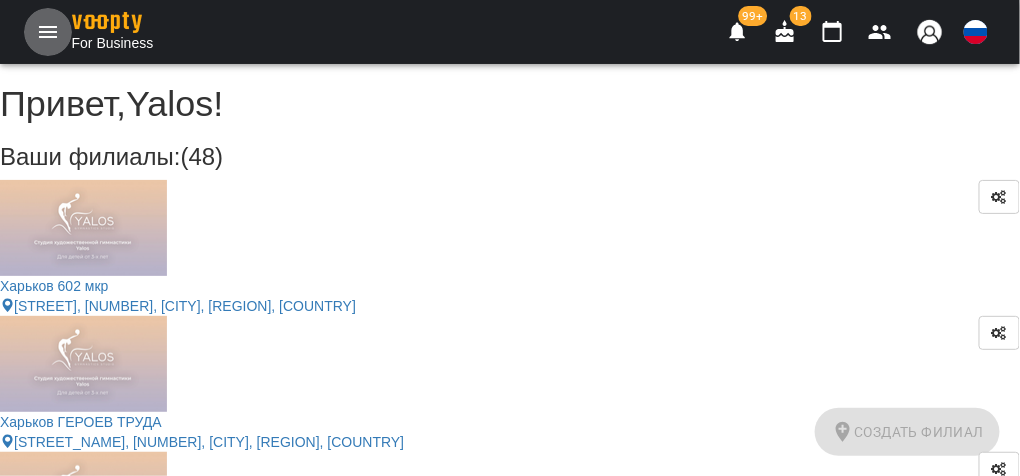 click 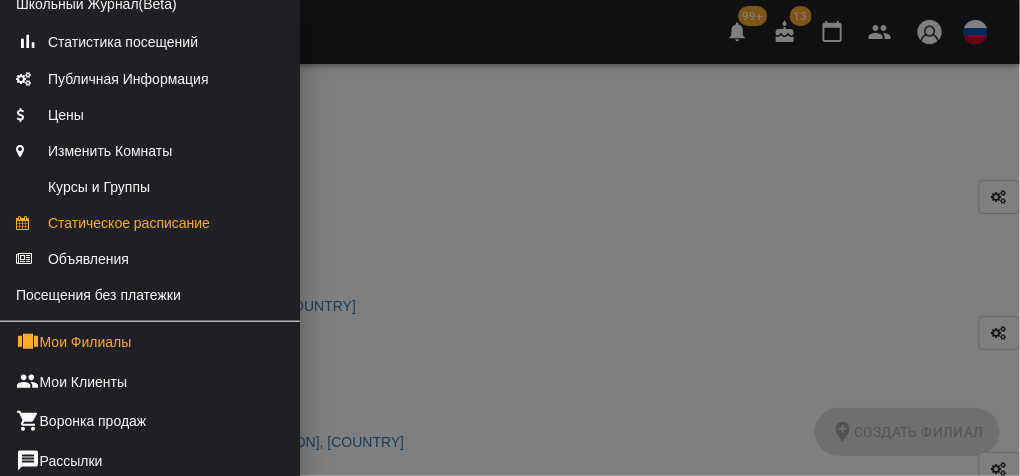 scroll, scrollTop: 399, scrollLeft: 0, axis: vertical 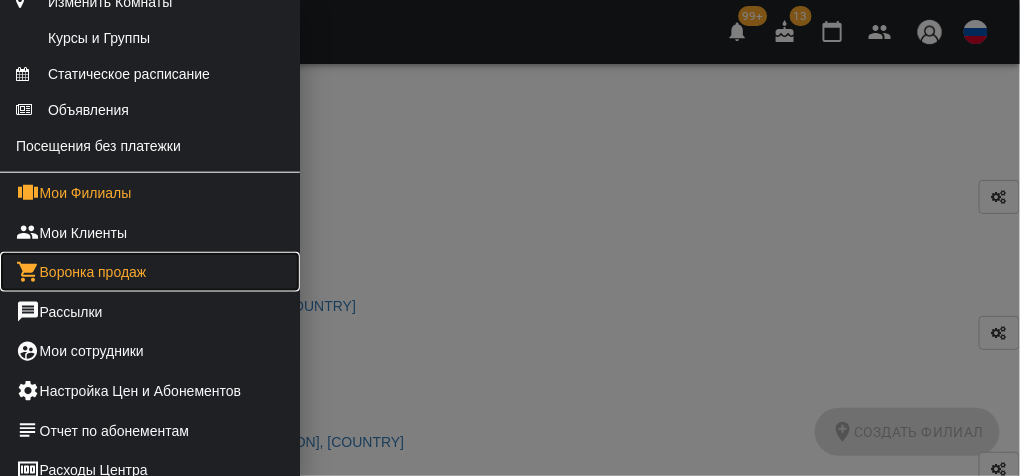 click on "Воронка продаж" at bounding box center [150, 272] 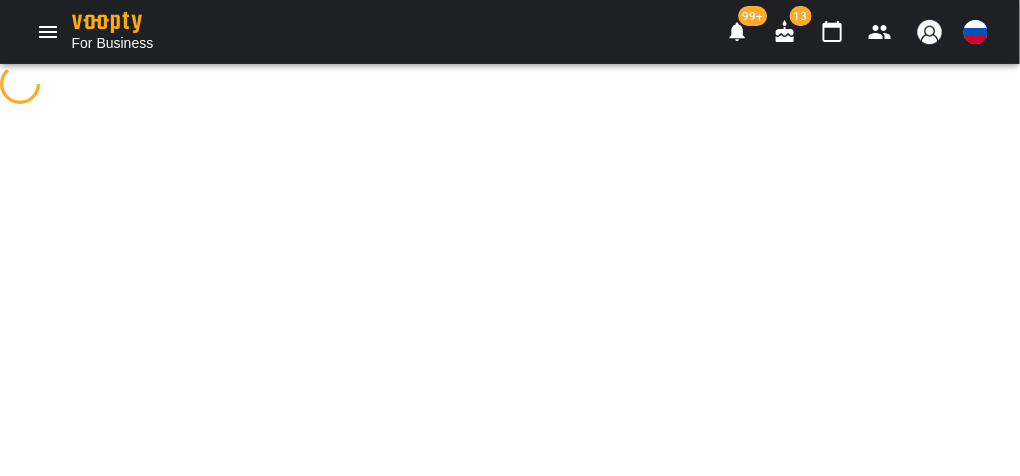 select on "**********" 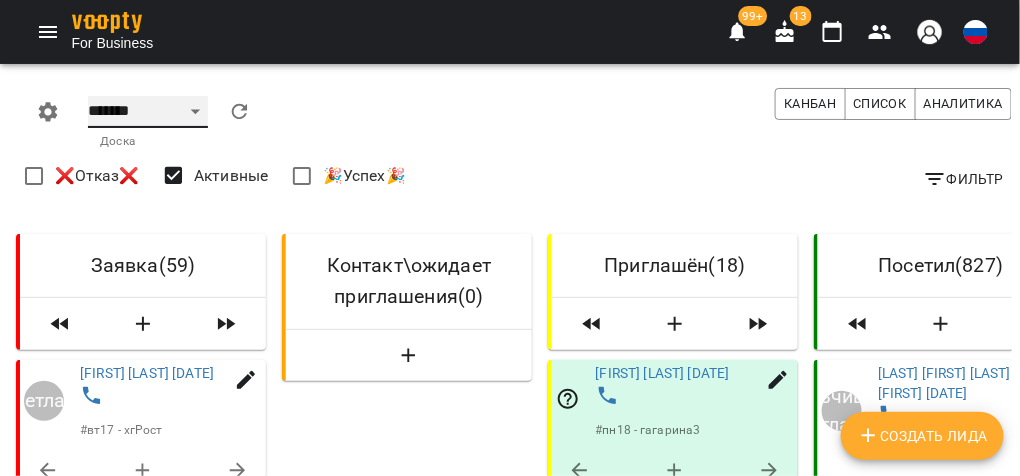 click on "******* ******** **** ****** *****" at bounding box center [148, 112] 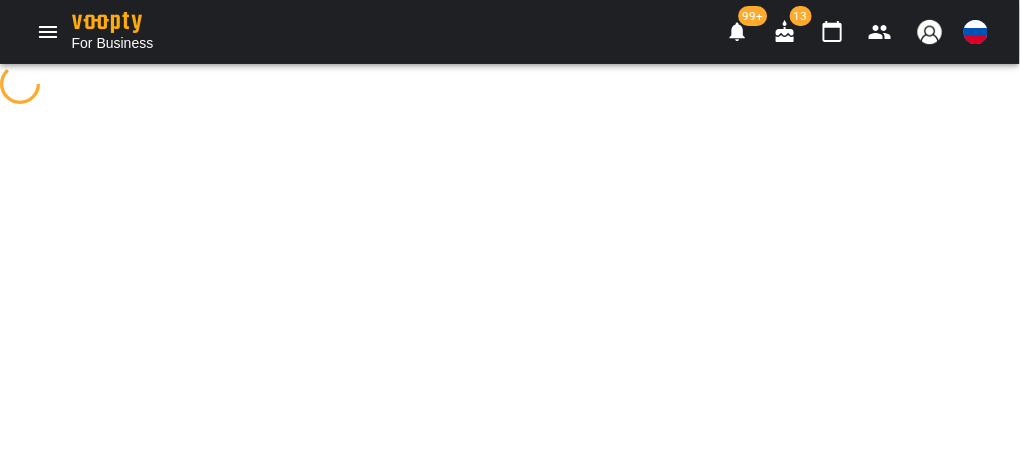 select on "**********" 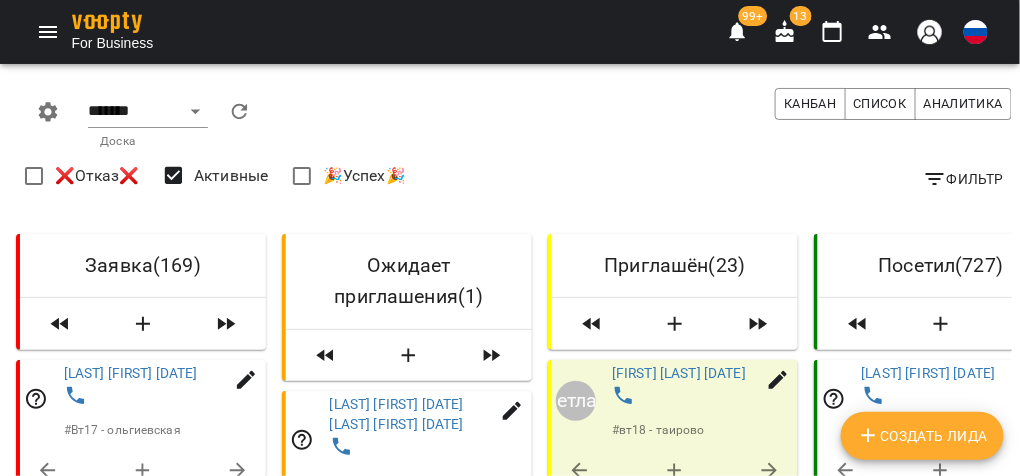 click 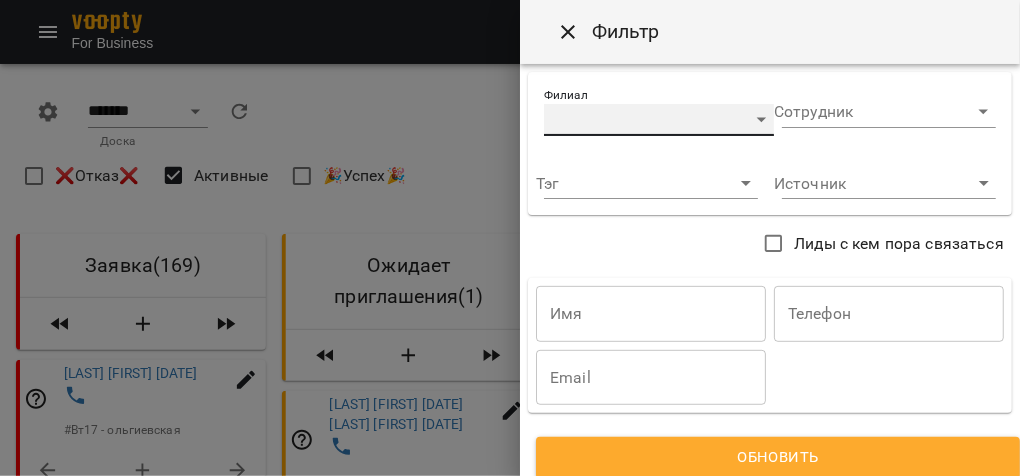 click on "​" at bounding box center [659, 120] 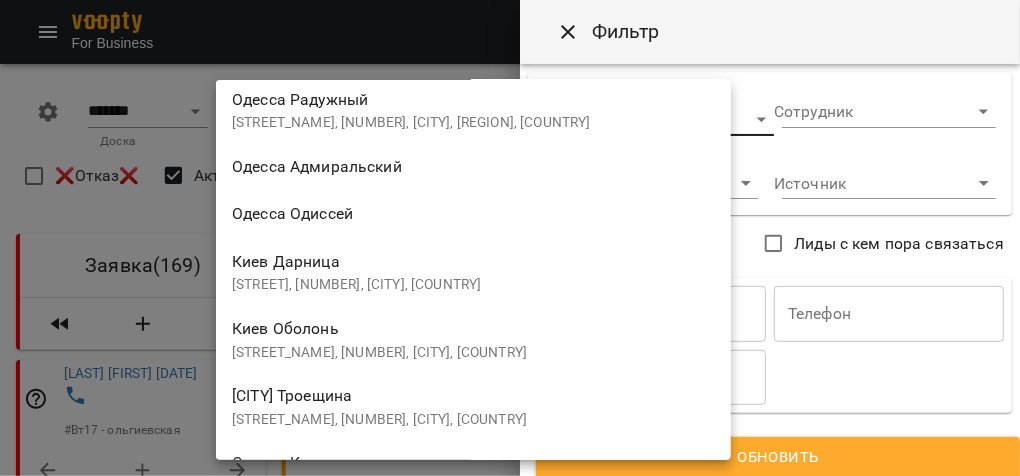 scroll, scrollTop: 799, scrollLeft: 0, axis: vertical 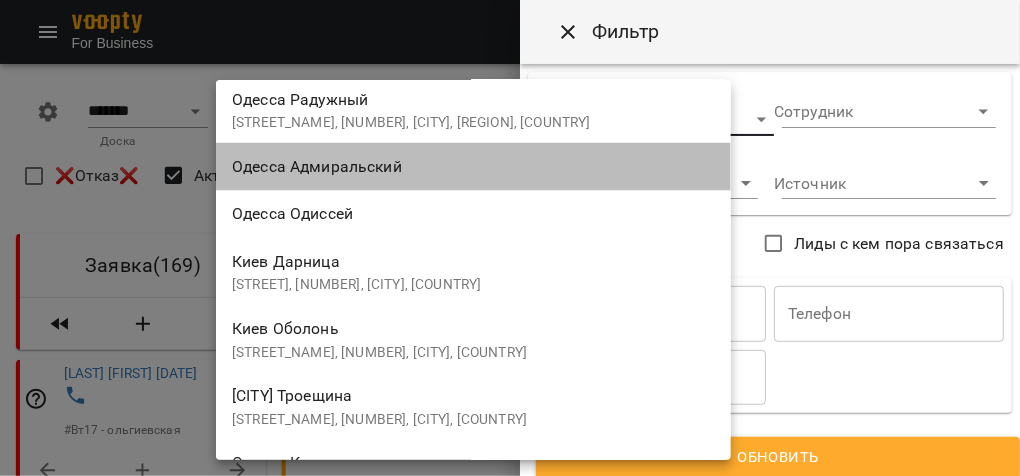 click on "Одесса Адмиральский" at bounding box center [317, 166] 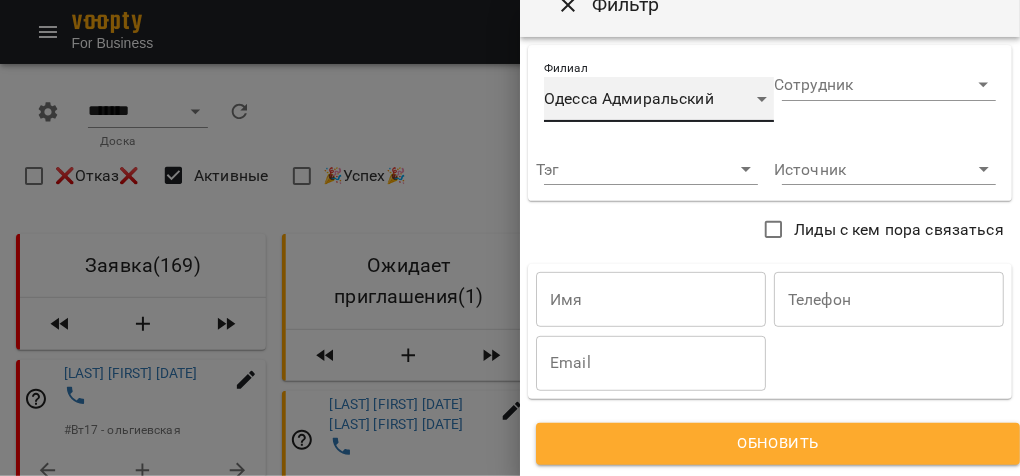 scroll, scrollTop: 43, scrollLeft: 0, axis: vertical 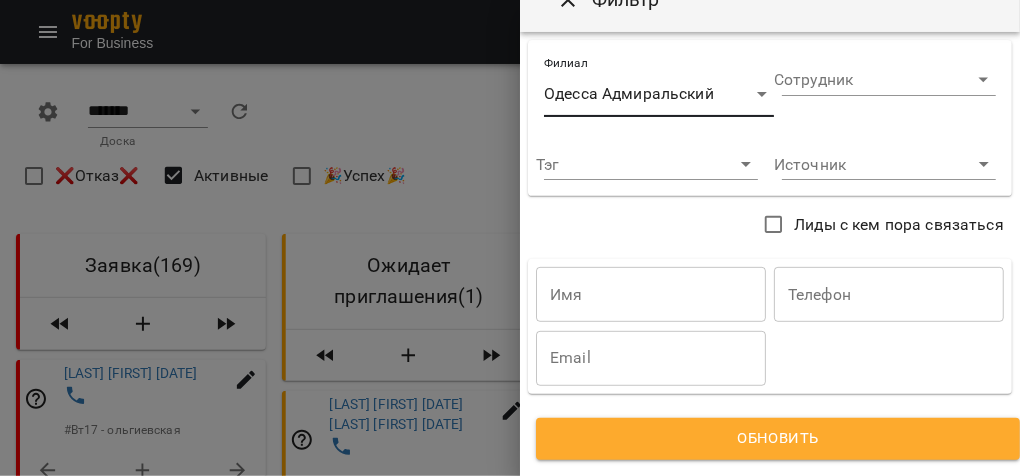 click on "Обновить" at bounding box center [778, 439] 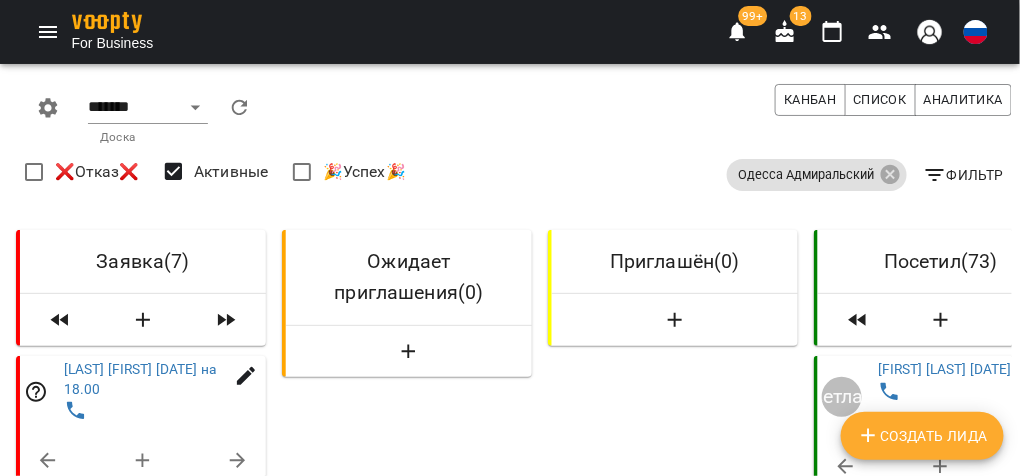 scroll, scrollTop: 0, scrollLeft: 0, axis: both 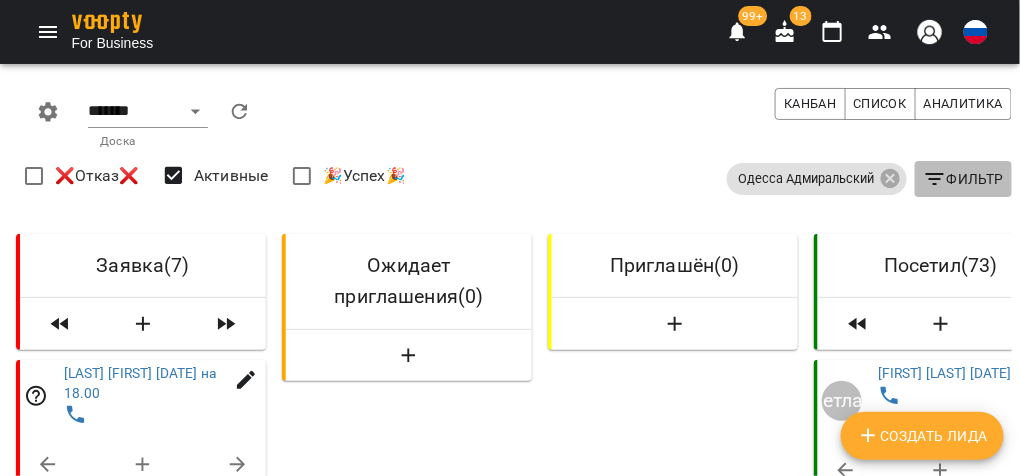 click on "Фильтр" at bounding box center [963, 179] 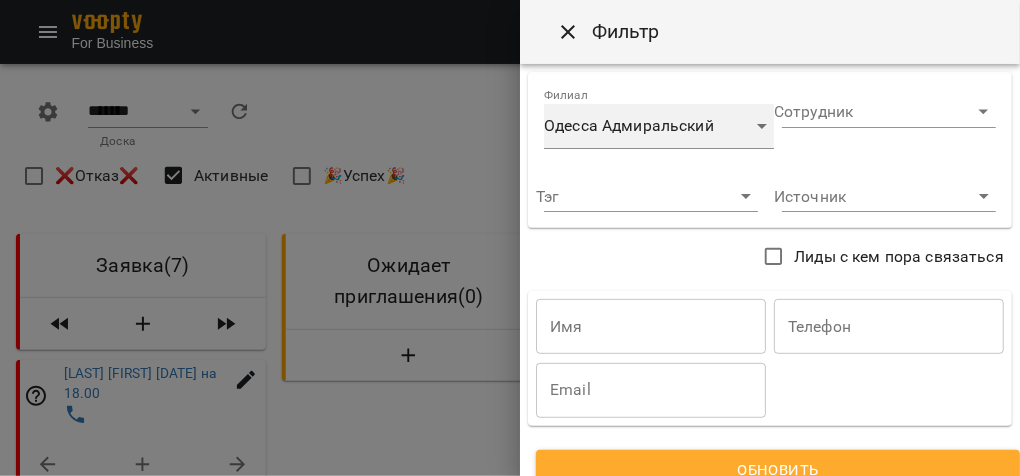 click on "Одесса Адмиральский" at bounding box center [629, 125] 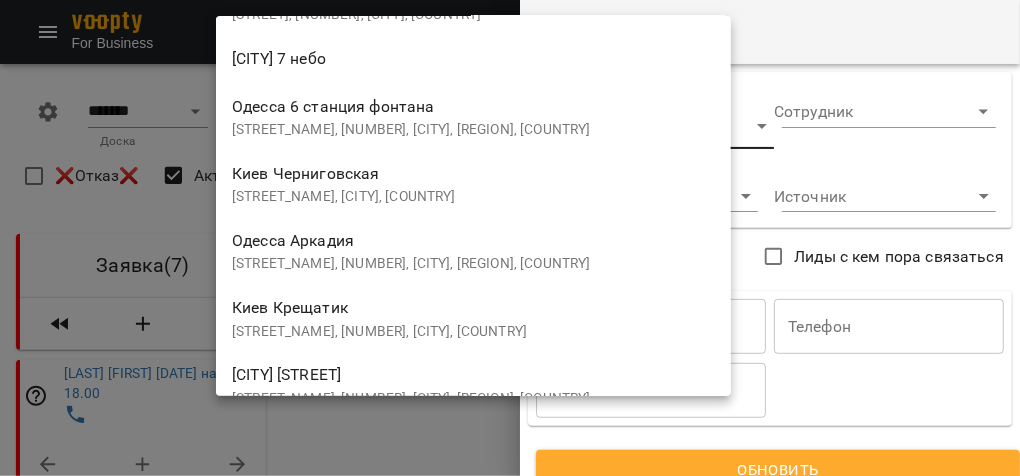 scroll, scrollTop: 1895, scrollLeft: 0, axis: vertical 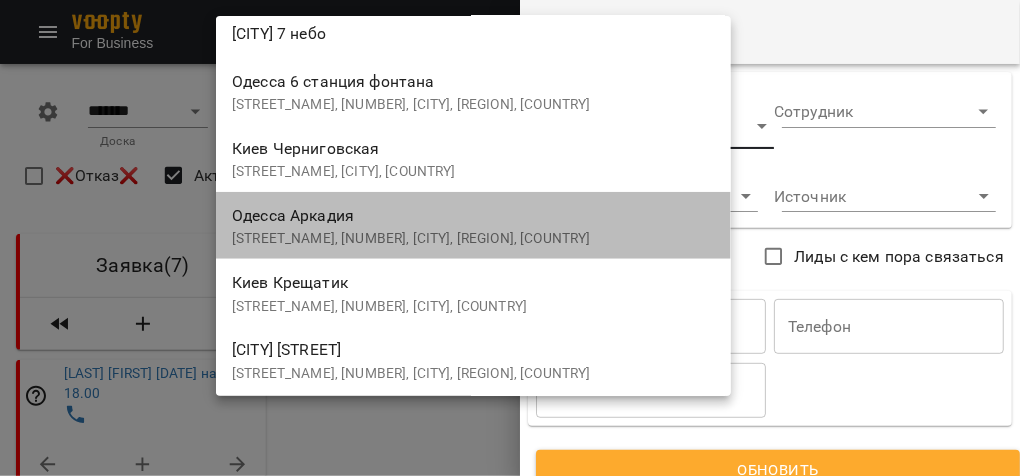 click on "[CITY] [STREET], [NUMBER], [CITY], [REGION], [COUNTRY]" at bounding box center (473, 225) 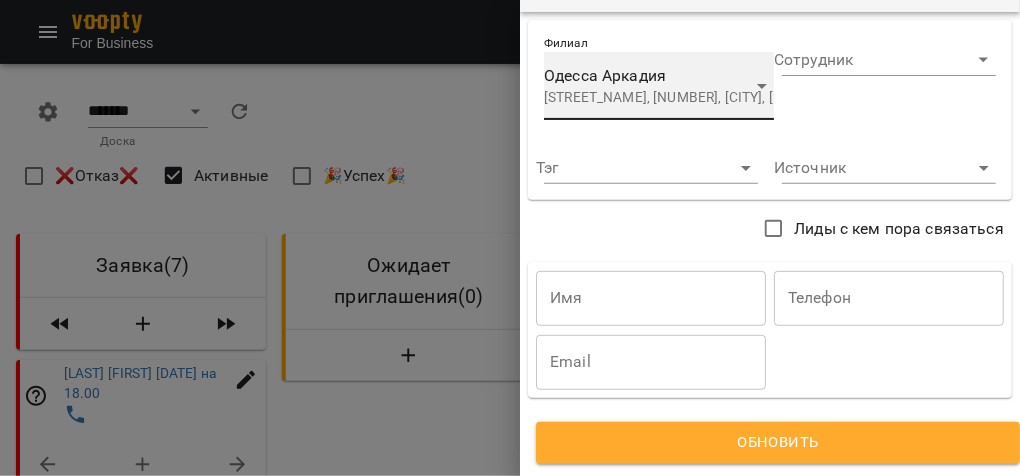 scroll, scrollTop: 67, scrollLeft: 0, axis: vertical 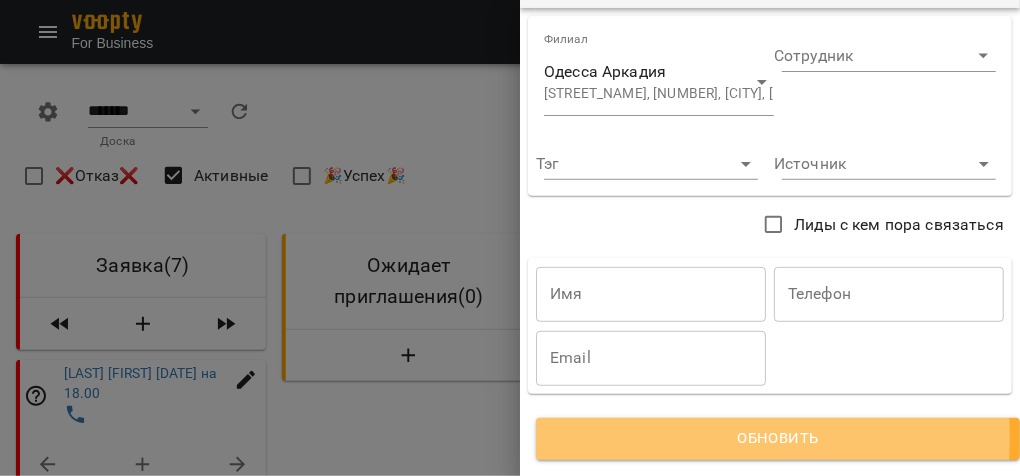 click on "Обновить" at bounding box center (778, 439) 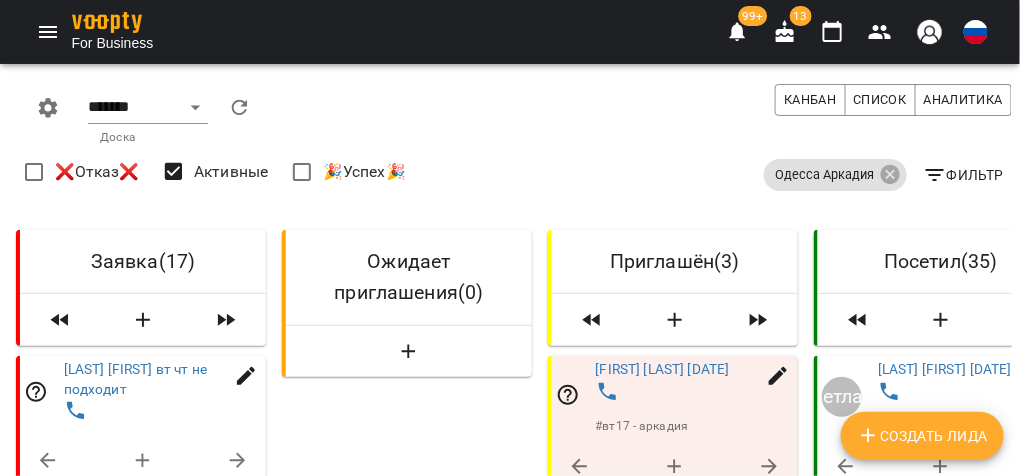 scroll, scrollTop: 0, scrollLeft: 0, axis: both 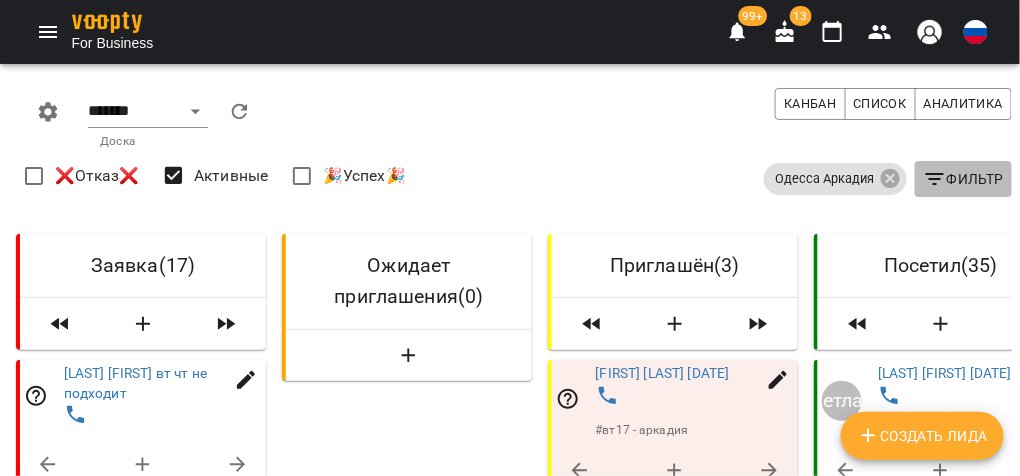 click on "Фильтр" at bounding box center [963, 179] 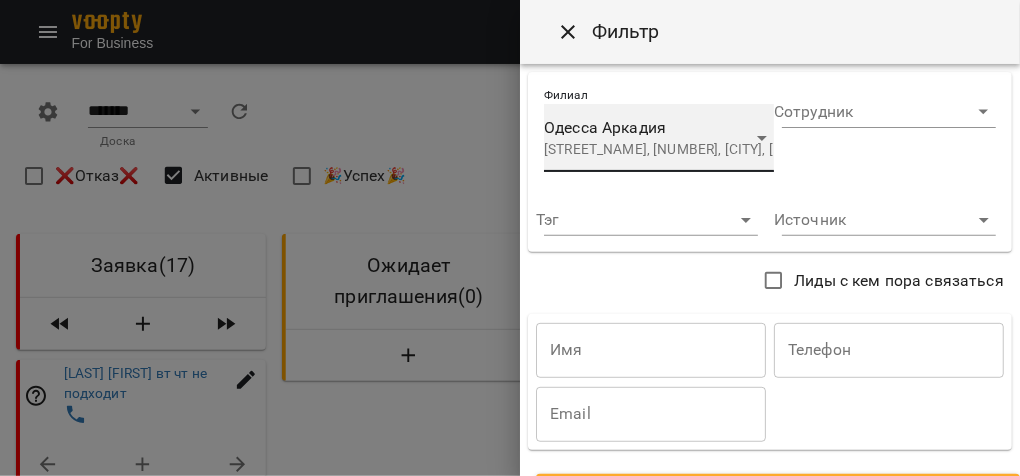 click on "[STREET_NAME], [NUMBER], [CITY], [REGION], [COUNTRY]" at bounding box center [643, 150] 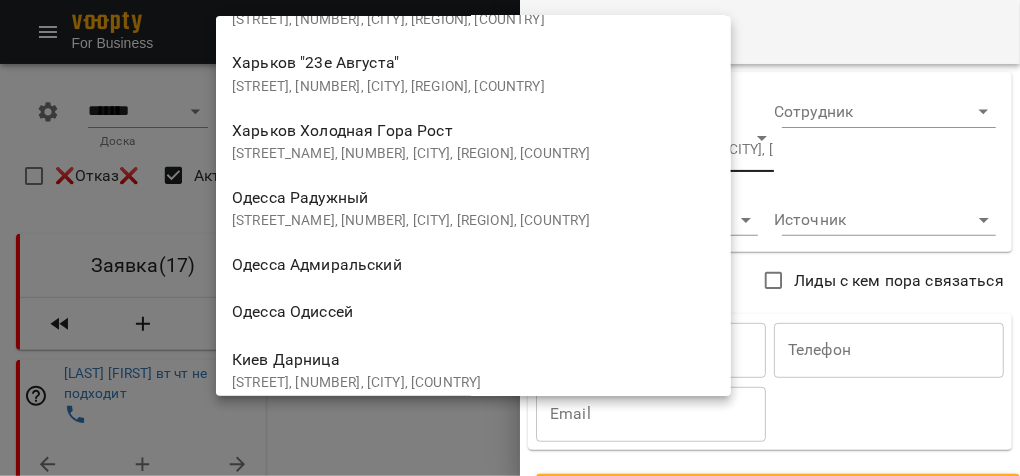 scroll, scrollTop: 633, scrollLeft: 0, axis: vertical 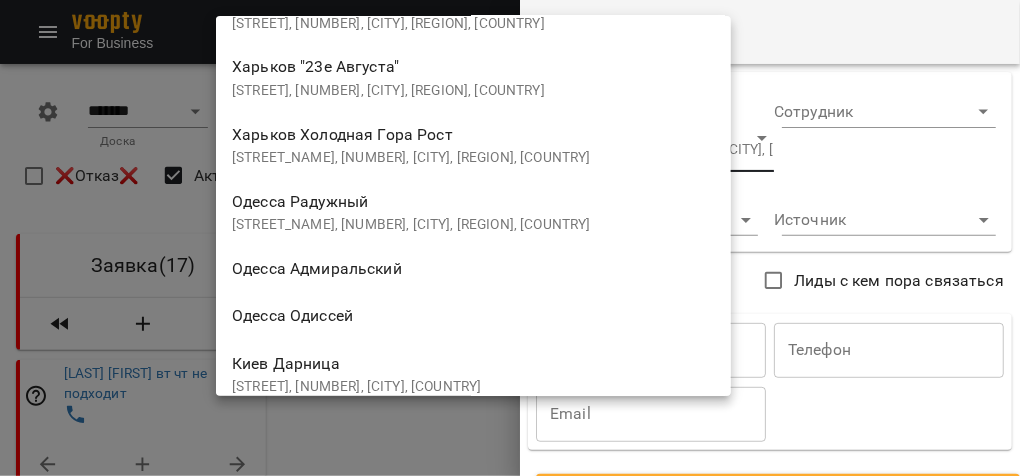 click on "Одесса Радужный" at bounding box center [300, 201] 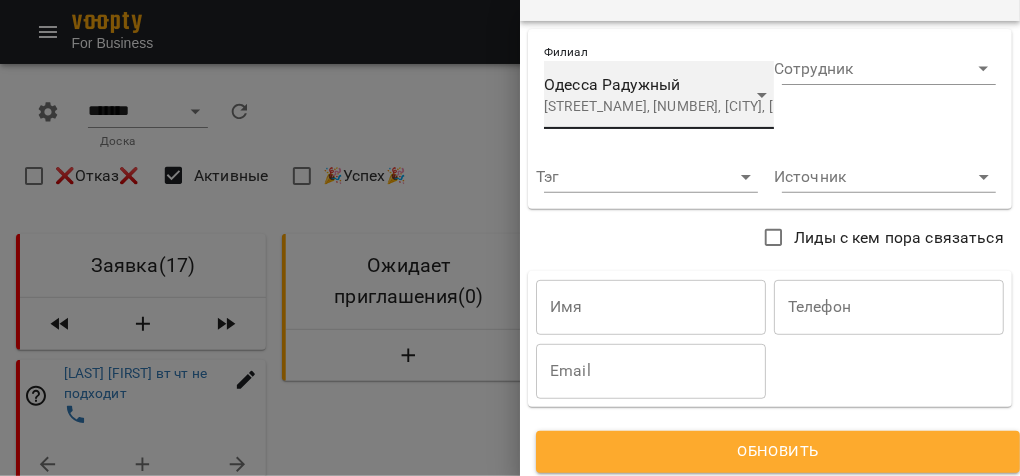 scroll, scrollTop: 67, scrollLeft: 0, axis: vertical 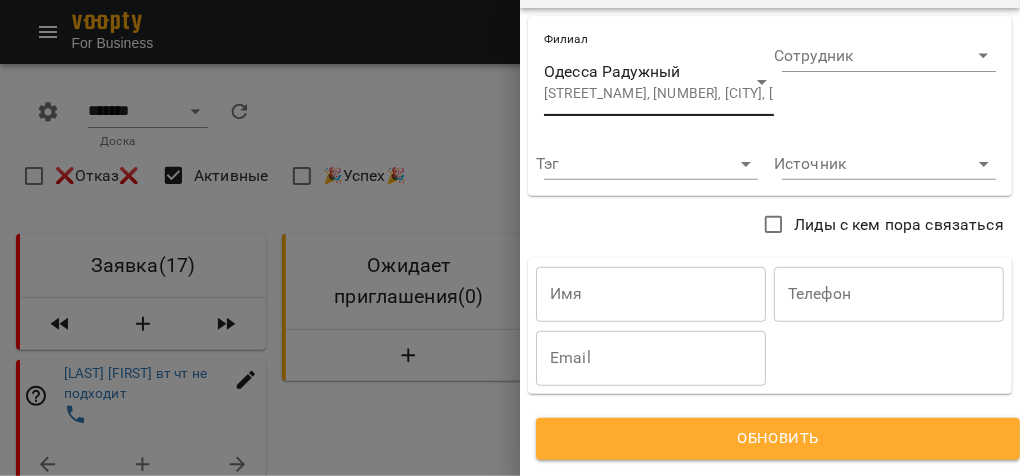 click on "Обновить" at bounding box center [778, 439] 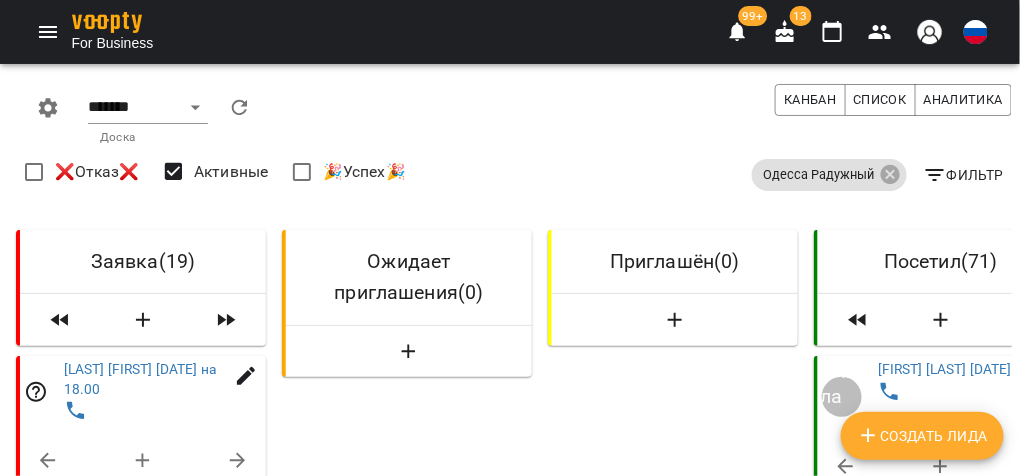 scroll, scrollTop: 0, scrollLeft: 0, axis: both 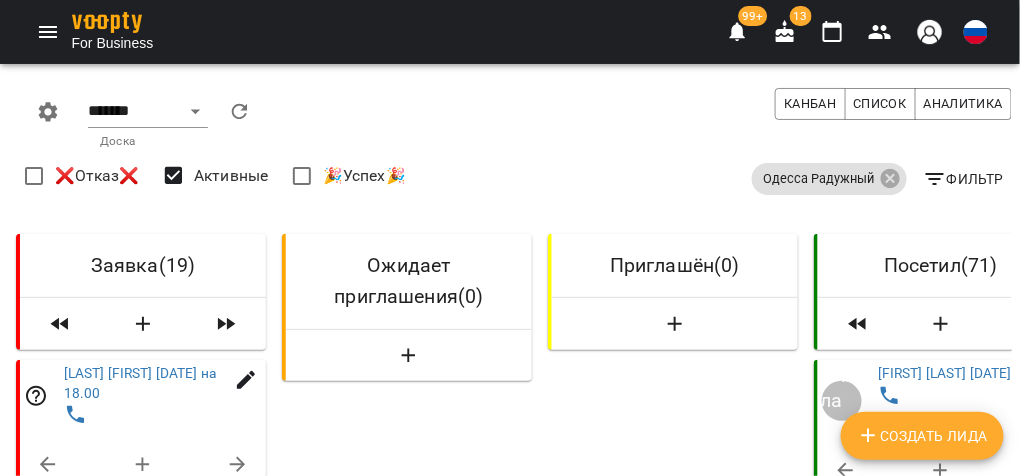 click on "Фильтр" at bounding box center [963, 179] 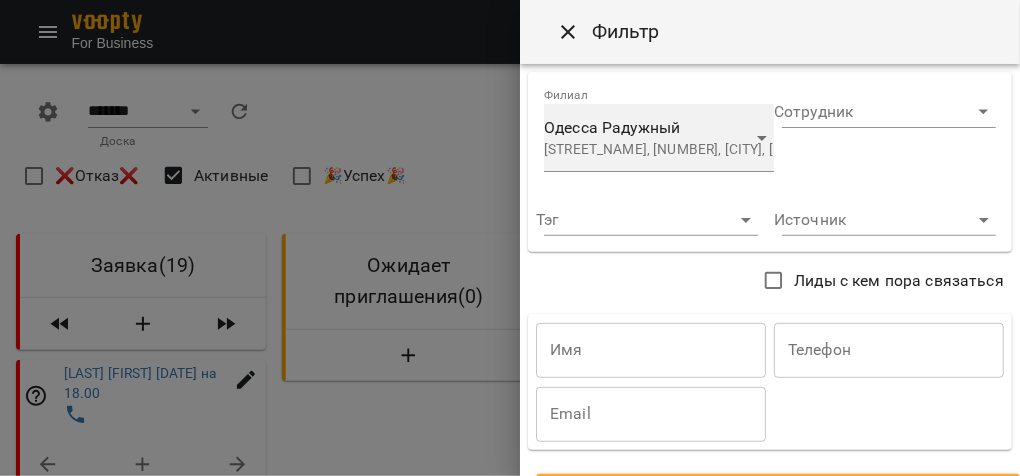 click on "Одесса Радужный" at bounding box center [612, 127] 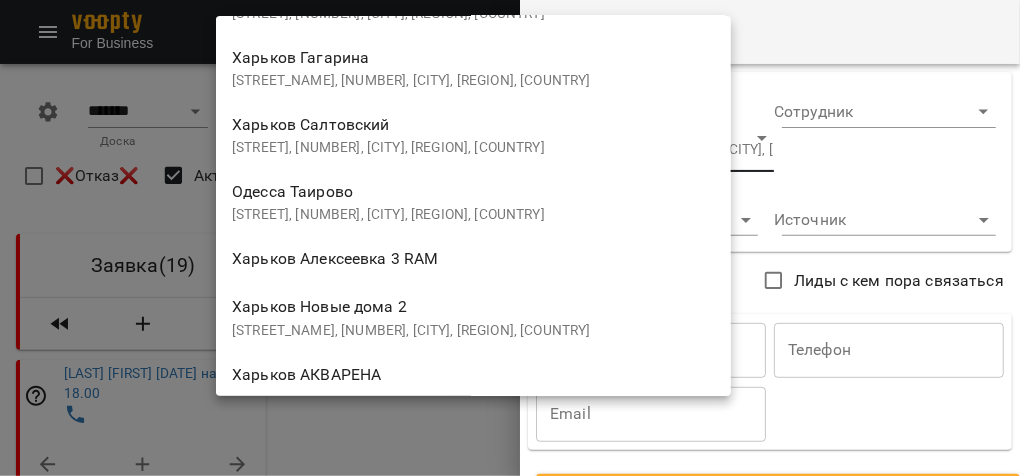 scroll, scrollTop: 1277, scrollLeft: 0, axis: vertical 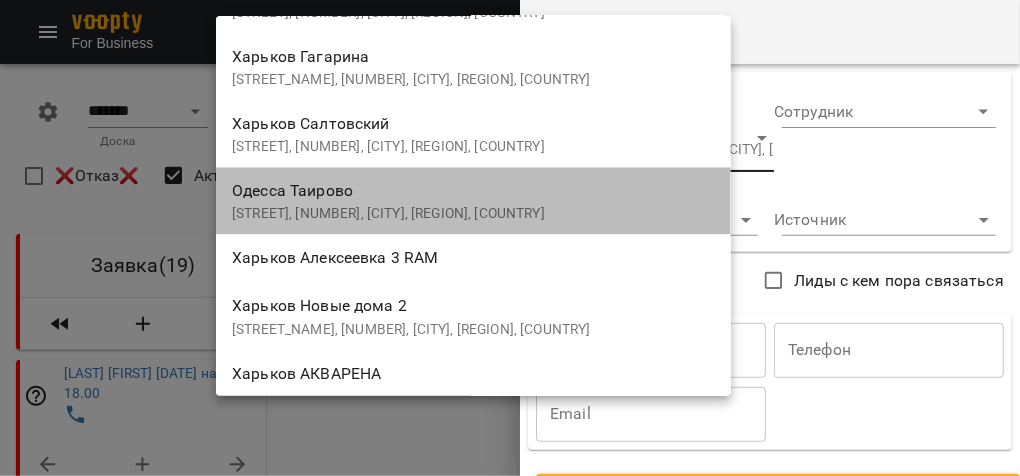 click on "[LOCATION] [STREET_NAME], [NUMBER], [CITY], [REGION], [COUNTRY]" at bounding box center (473, 200) 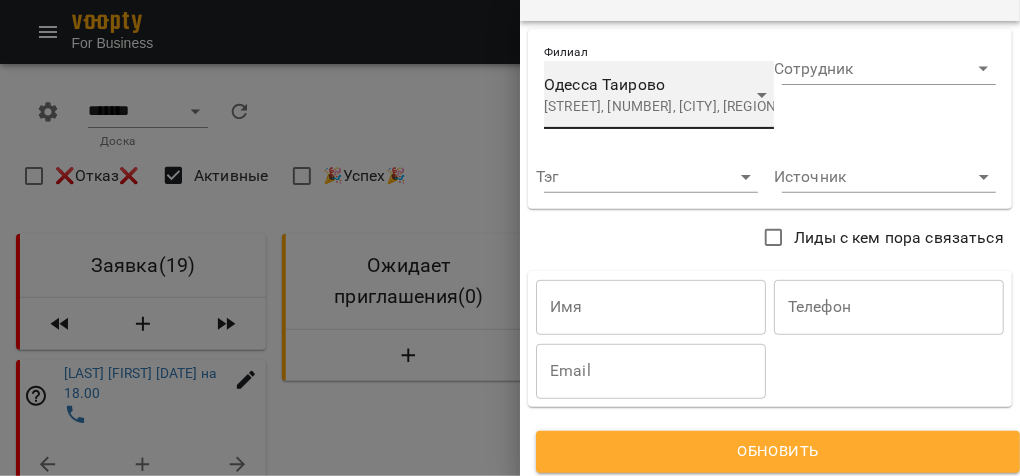 scroll, scrollTop: 67, scrollLeft: 0, axis: vertical 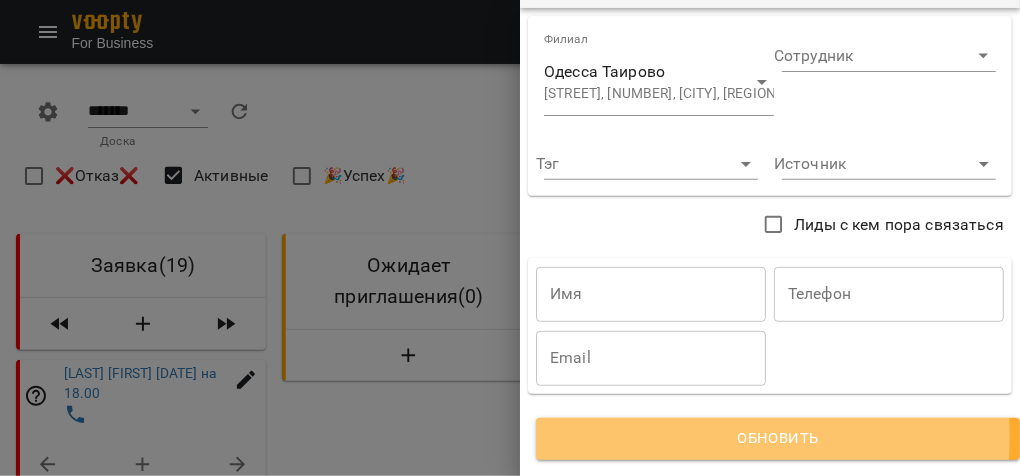 click on "Обновить" at bounding box center [778, 439] 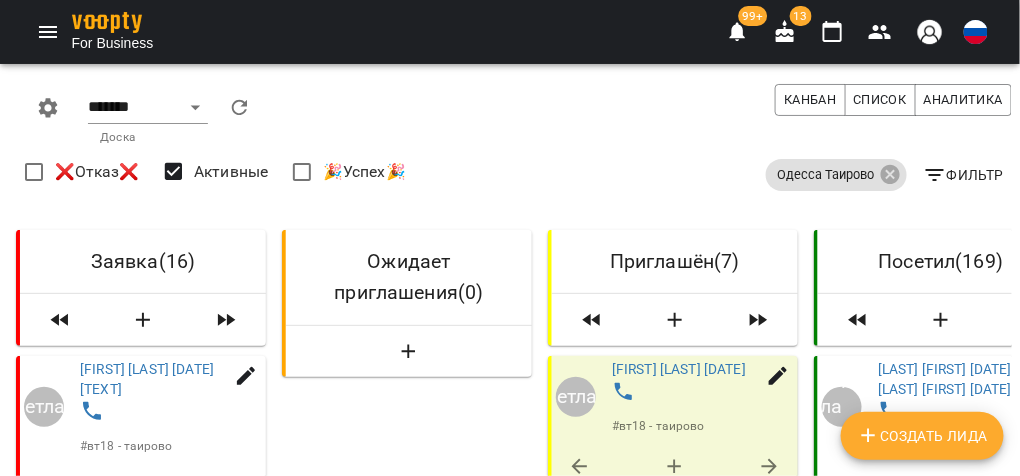 scroll, scrollTop: 1119, scrollLeft: 0, axis: vertical 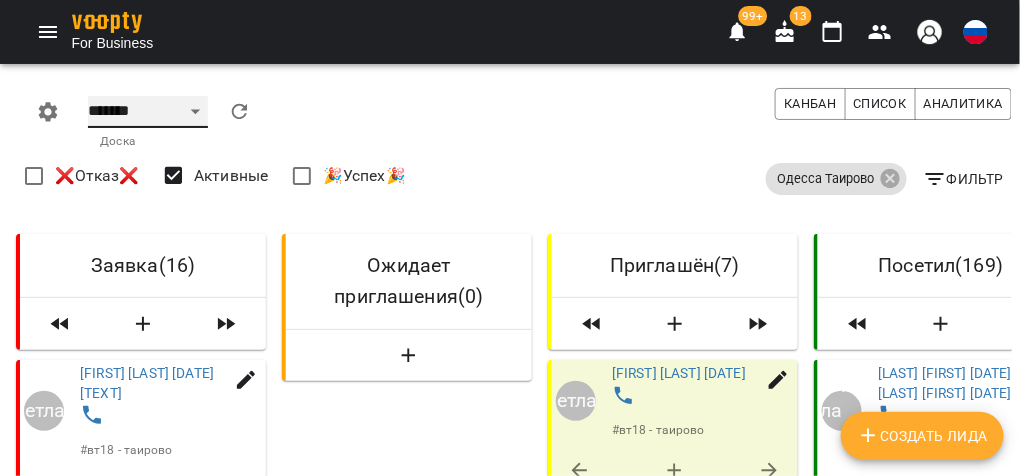 click on "******* ******** **** ****** *****" at bounding box center (148, 112) 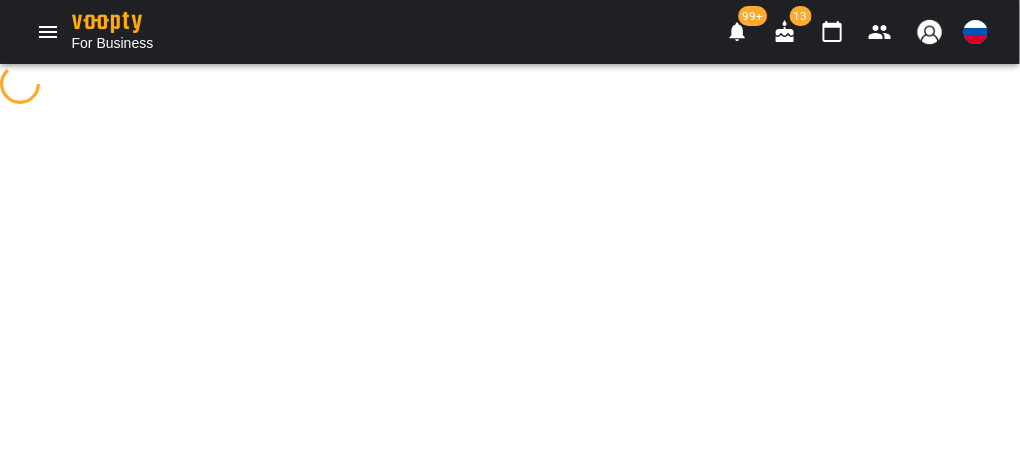 select on "**********" 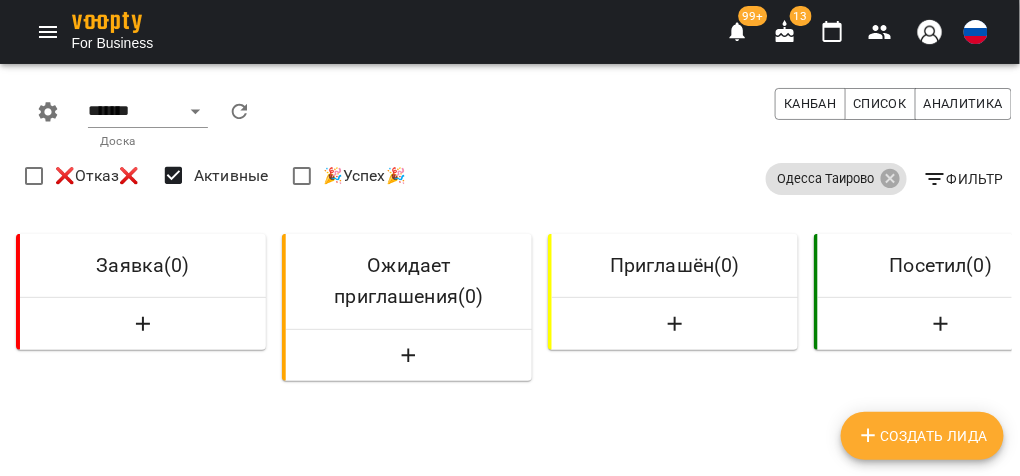 click 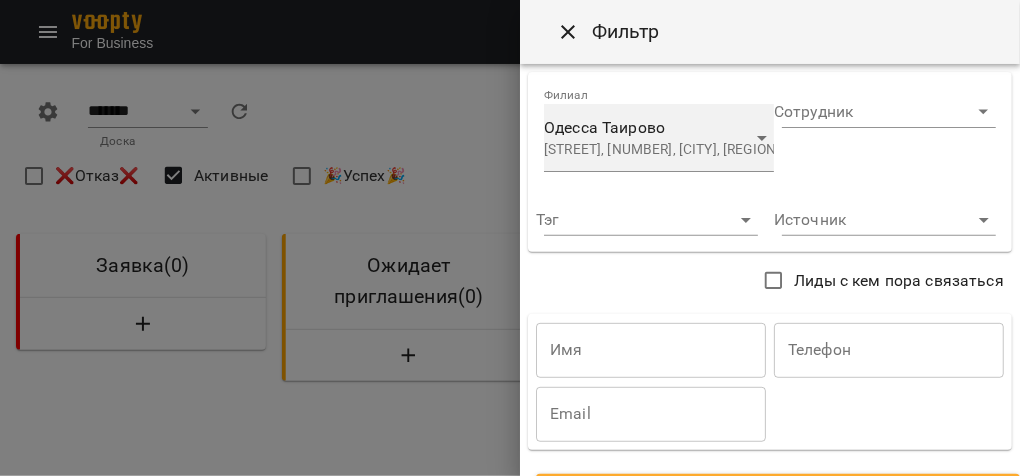 click on "[LOCATION] [STREET_NAME], [NUMBER], [CITY], [REGION], [COUNTRY]" at bounding box center [643, 137] 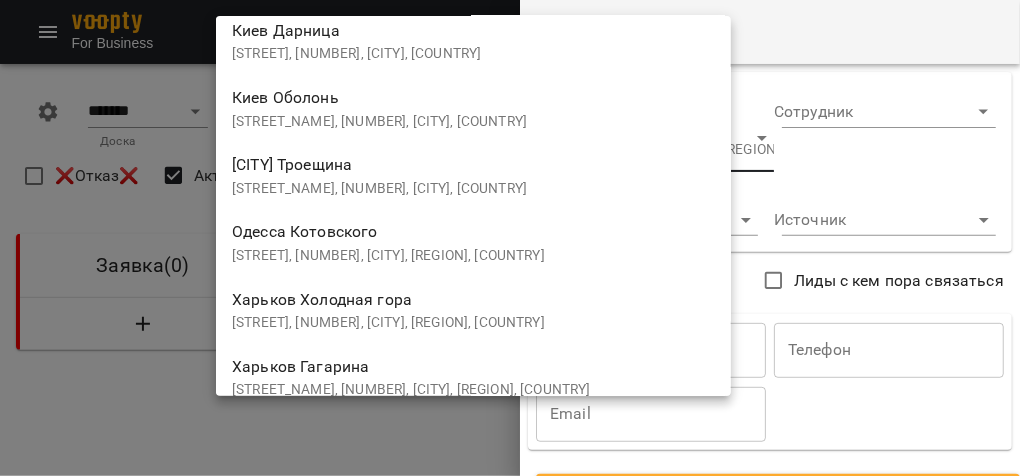scroll, scrollTop: 951, scrollLeft: 0, axis: vertical 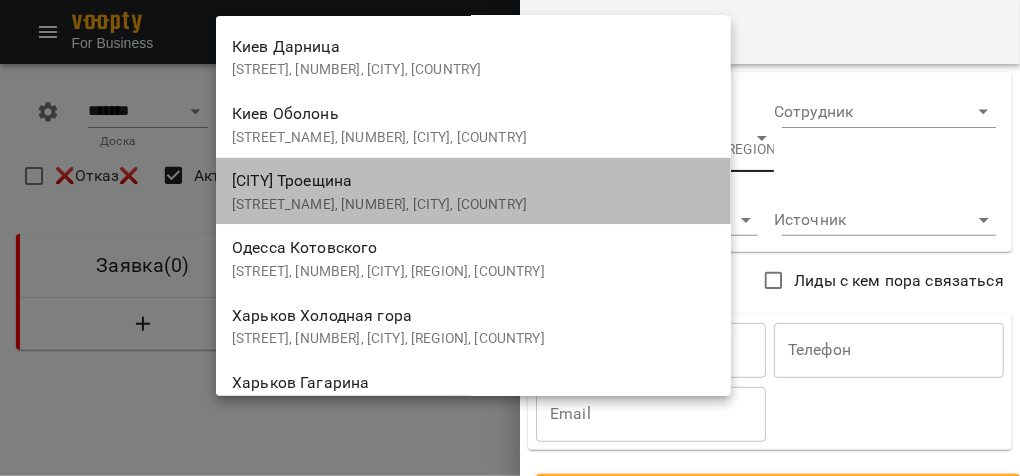 click on "[CITY] [LOCATION], [STREET_NAME], [NUMBER], [CITY], [COUNTRY]" at bounding box center [473, 190] 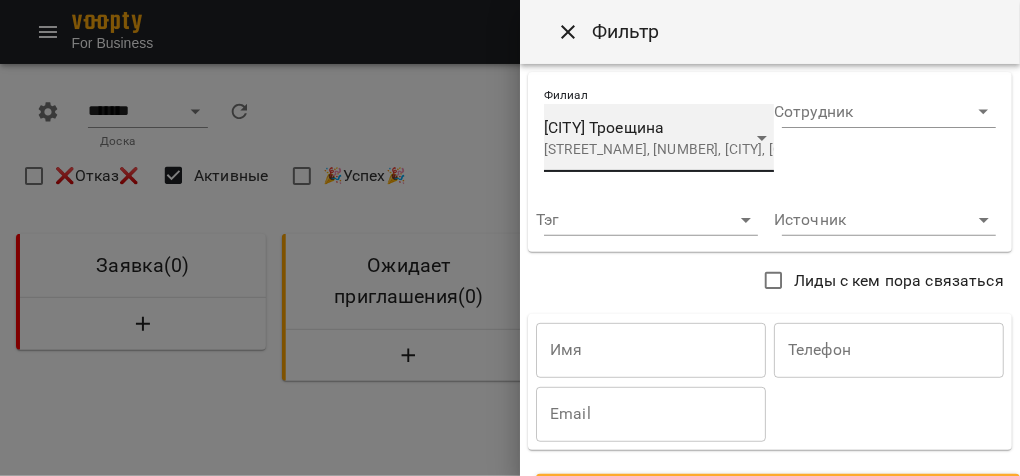 scroll, scrollTop: 67, scrollLeft: 0, axis: vertical 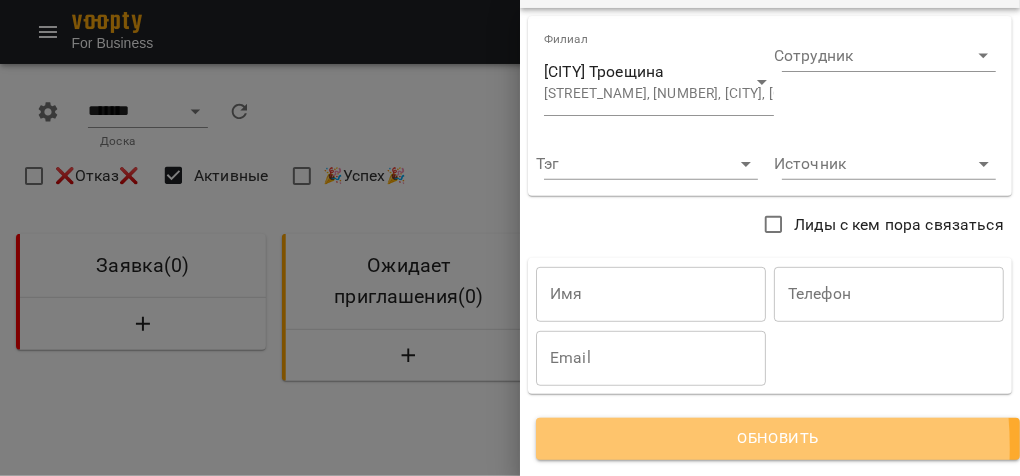 click on "Обновить" at bounding box center (778, 439) 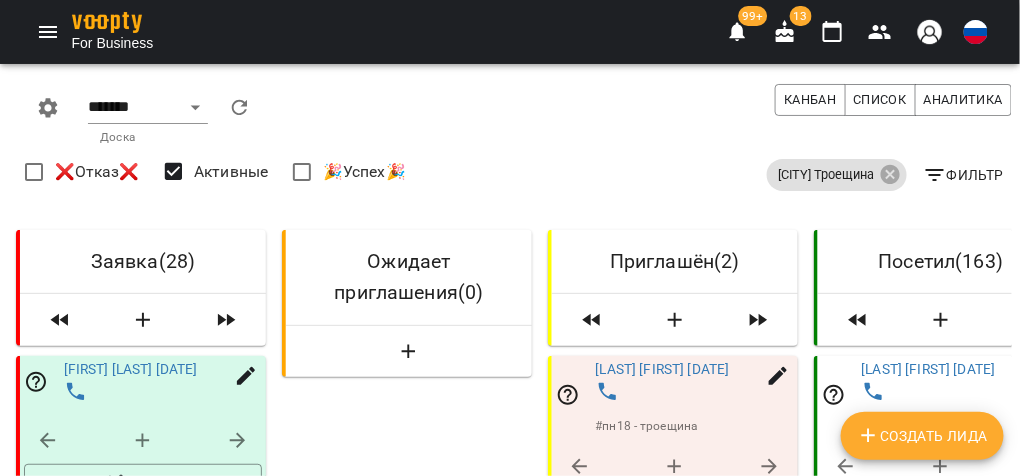 scroll, scrollTop: 0, scrollLeft: 0, axis: both 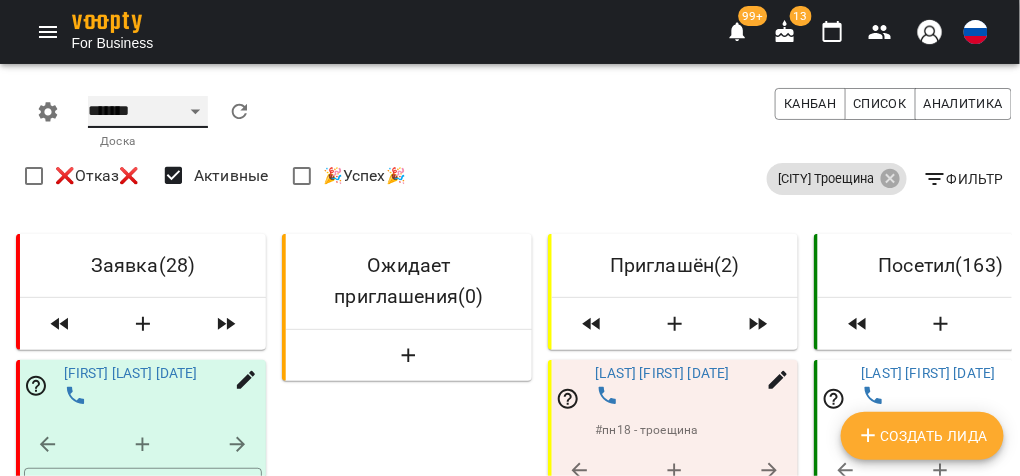 click on "******* ******** **** ****** *****" at bounding box center (148, 112) 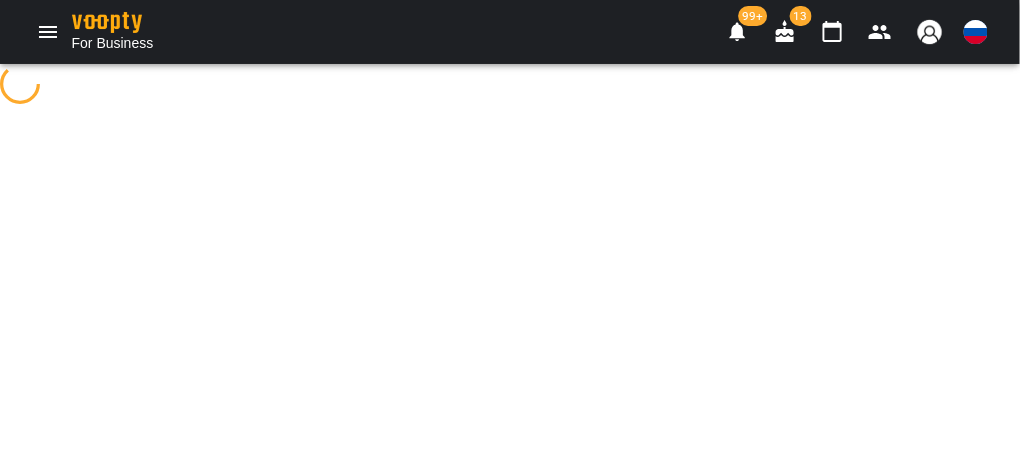 select on "**********" 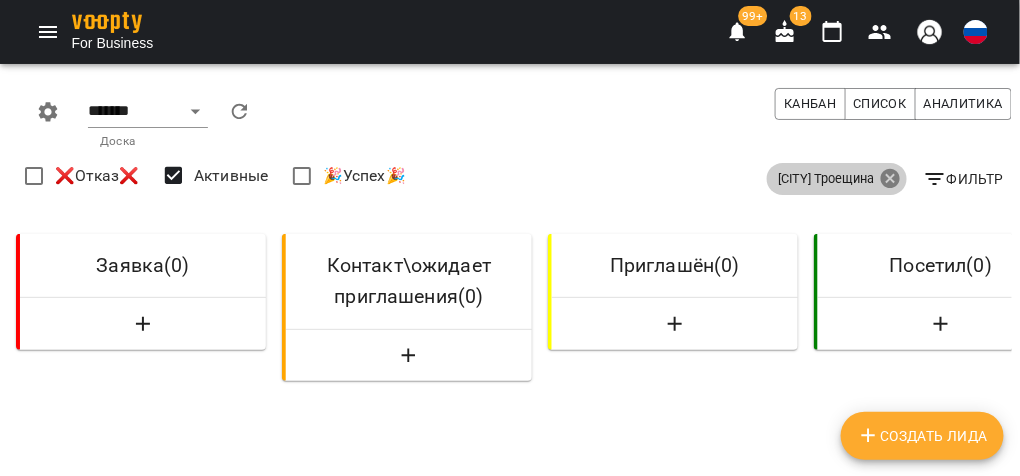 click 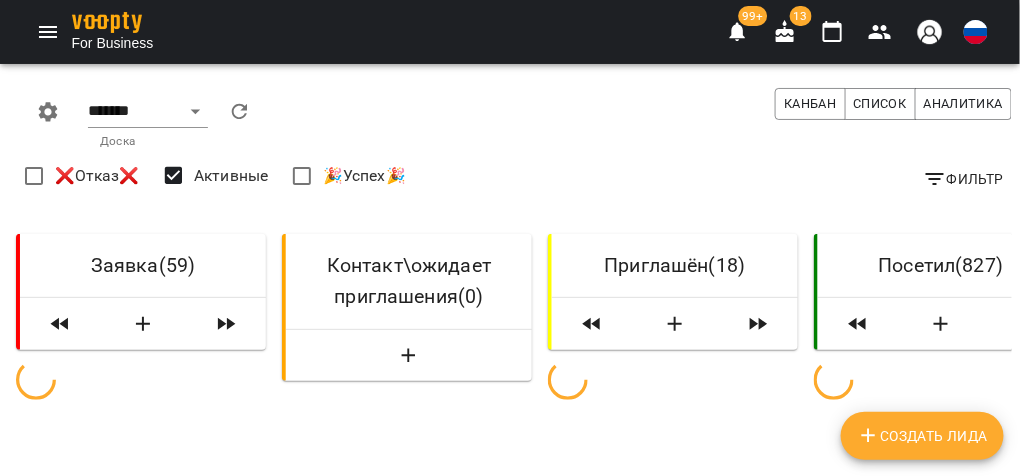 click on "Фильтр" at bounding box center [963, 179] 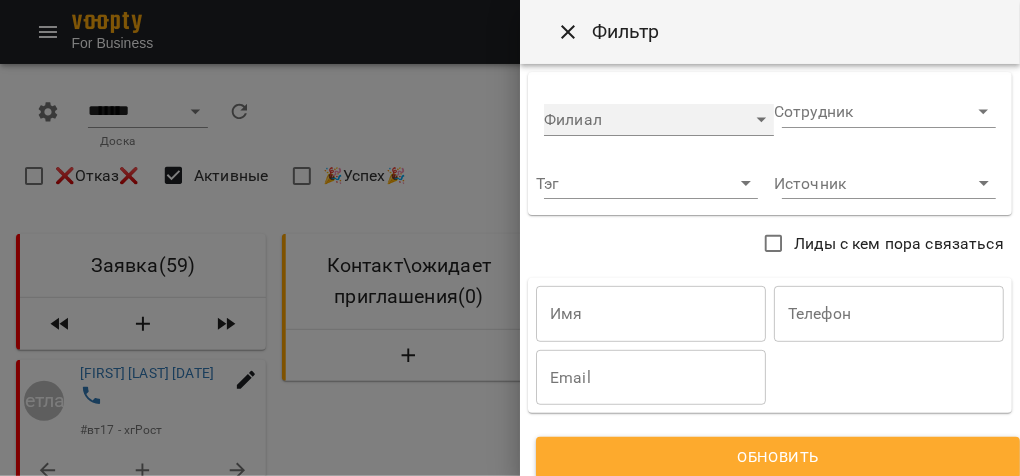 click on "​" at bounding box center [659, 120] 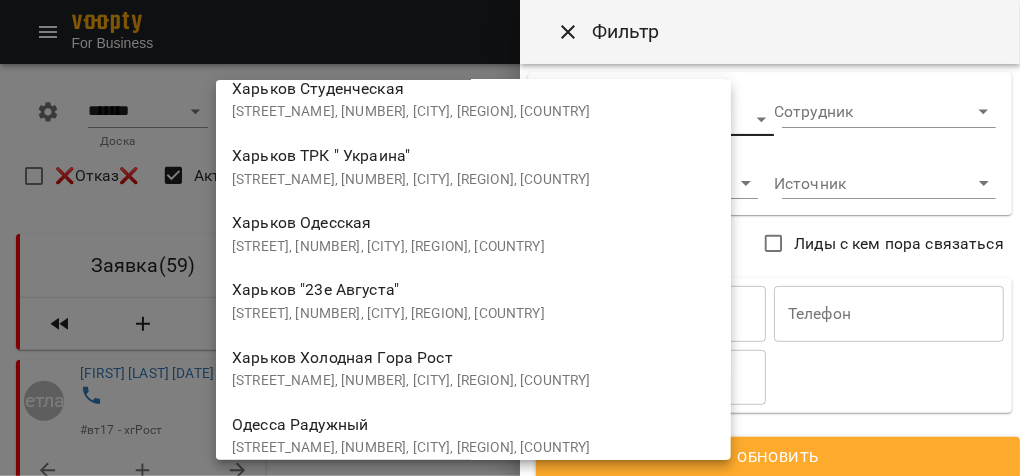 scroll, scrollTop: 479, scrollLeft: 0, axis: vertical 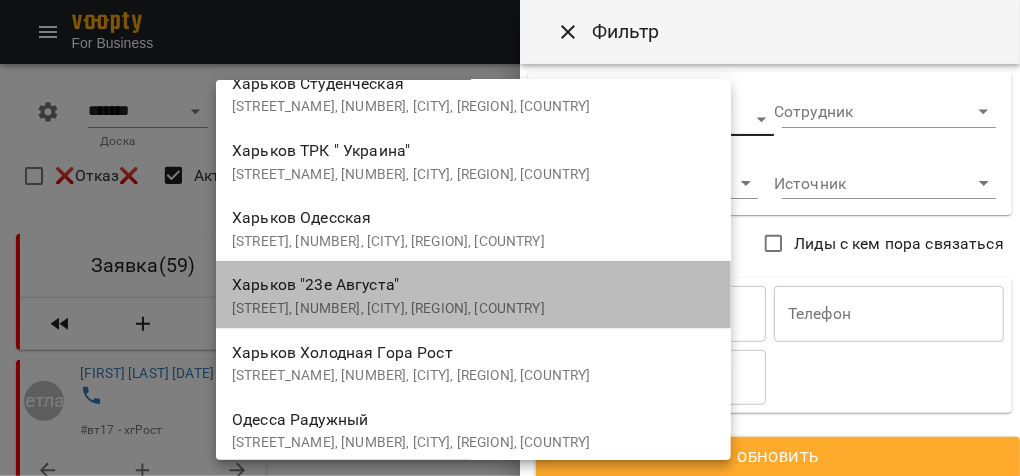 click on "[CITY] "[STREET_NAME]" [STREET], [NUMBER], [CITY], [REGION], [COUNTRY]" at bounding box center [473, 294] 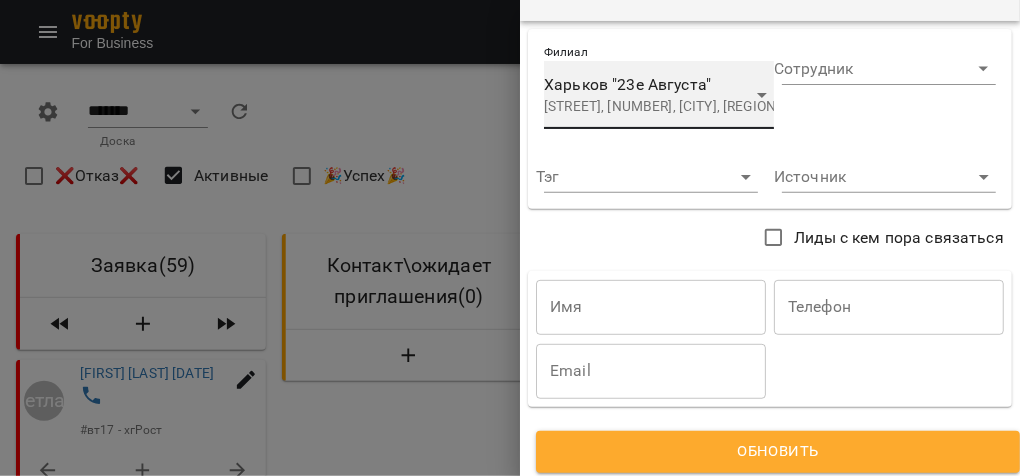 scroll, scrollTop: 67, scrollLeft: 0, axis: vertical 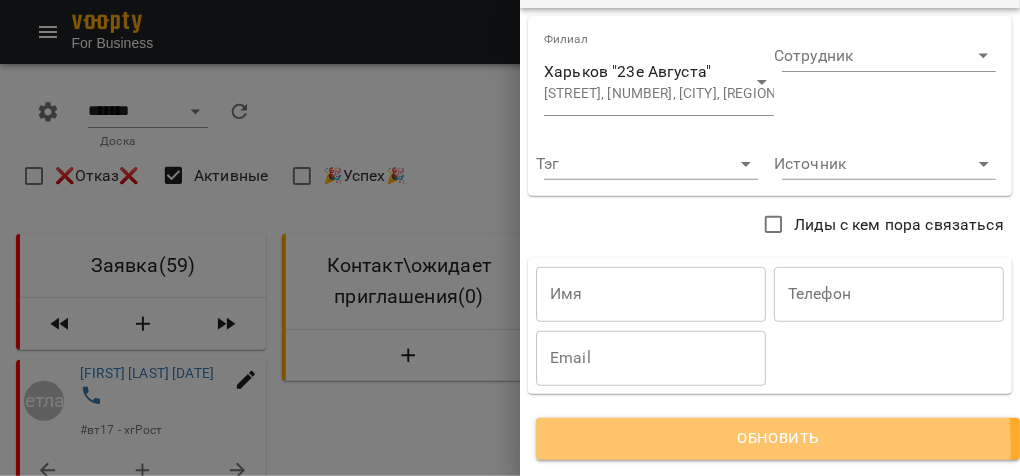 click on "Обновить" at bounding box center [778, 439] 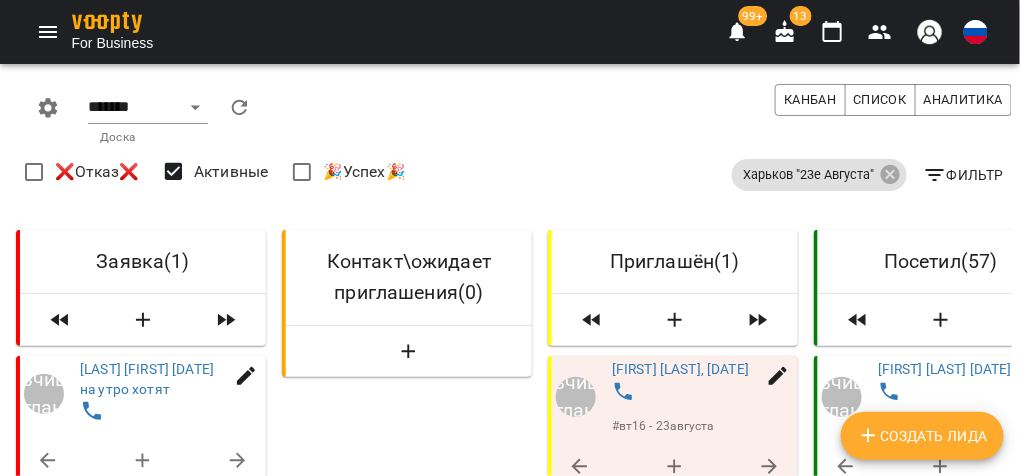 scroll, scrollTop: 239, scrollLeft: 0, axis: vertical 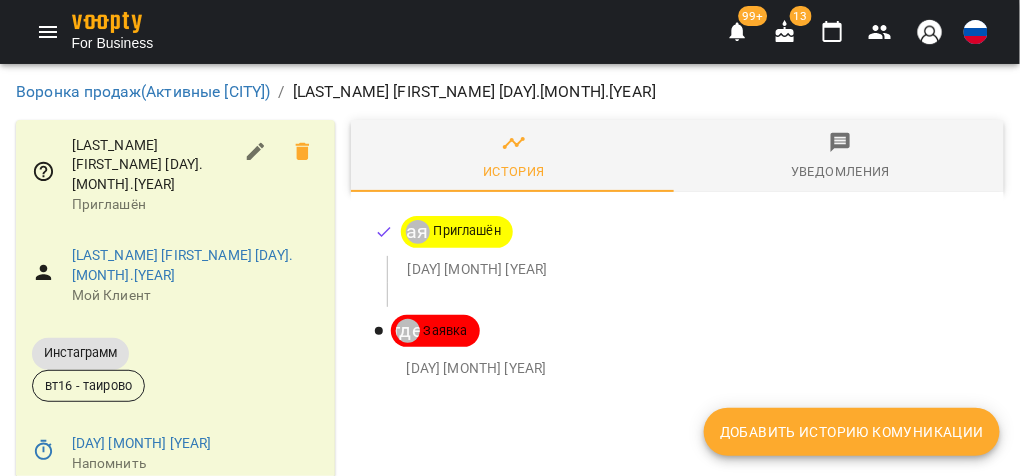 drag, startPoint x: 28, startPoint y: 400, endPoint x: 210, endPoint y: 408, distance: 182.17574 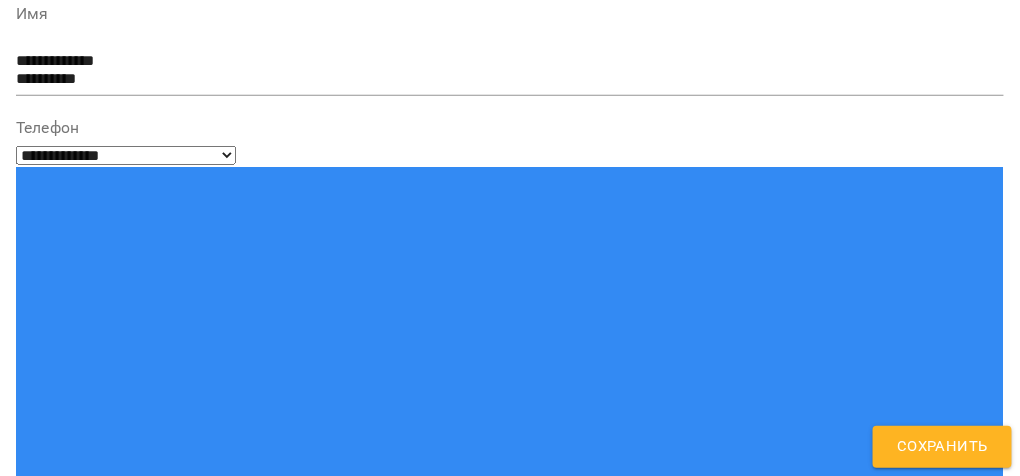 scroll, scrollTop: 159, scrollLeft: 0, axis: vertical 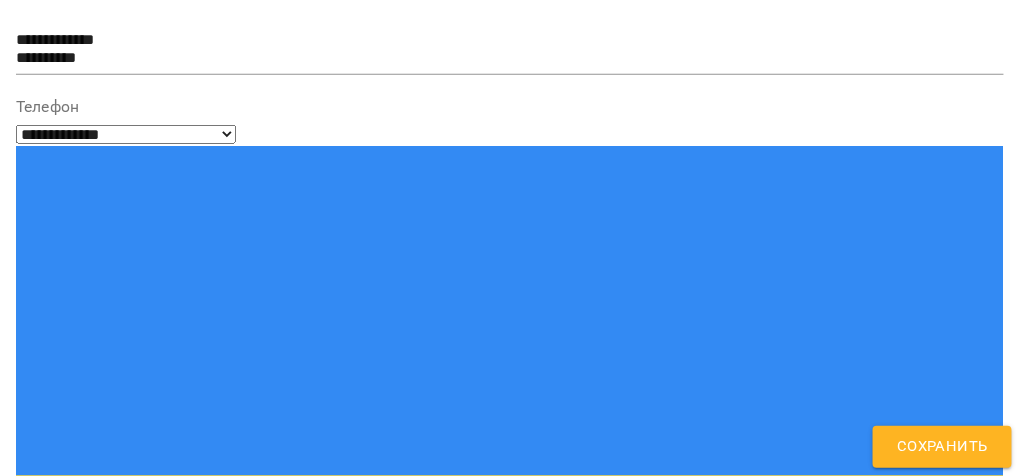 click 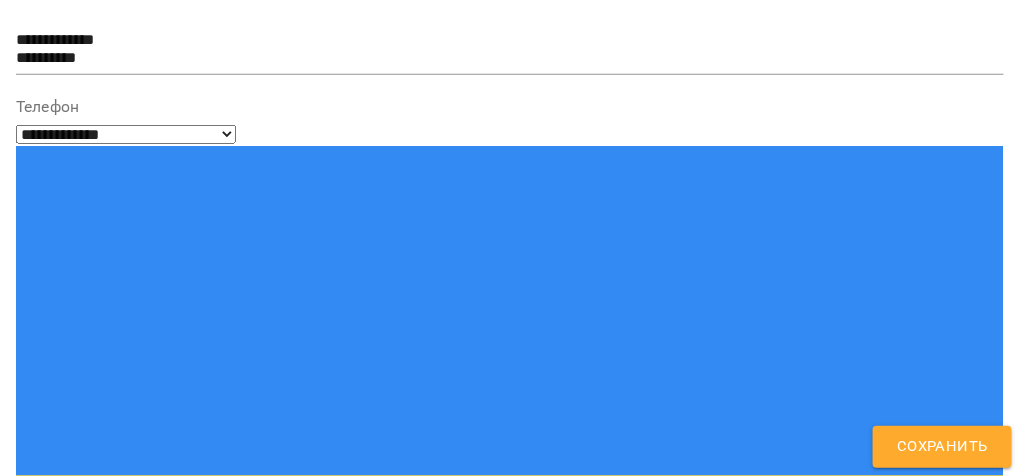 click on "Сохранить" at bounding box center (942, 447) 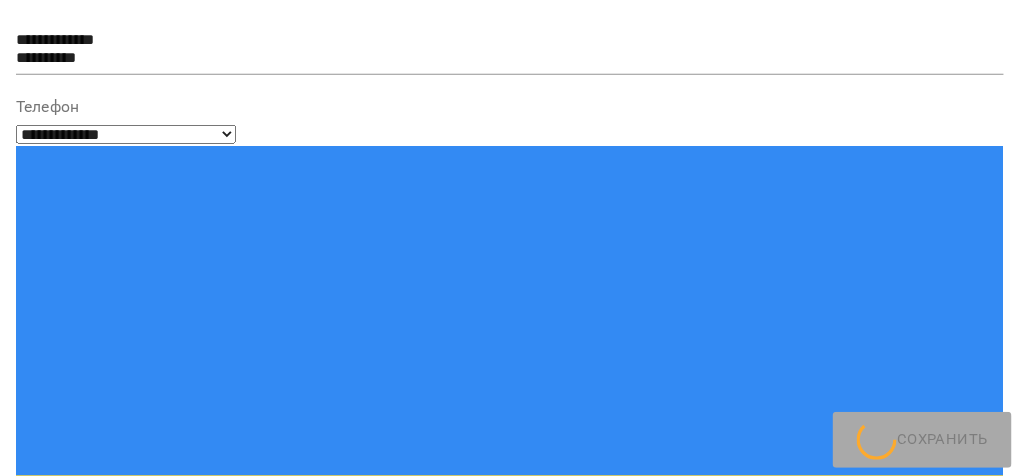 scroll, scrollTop: 0, scrollLeft: 0, axis: both 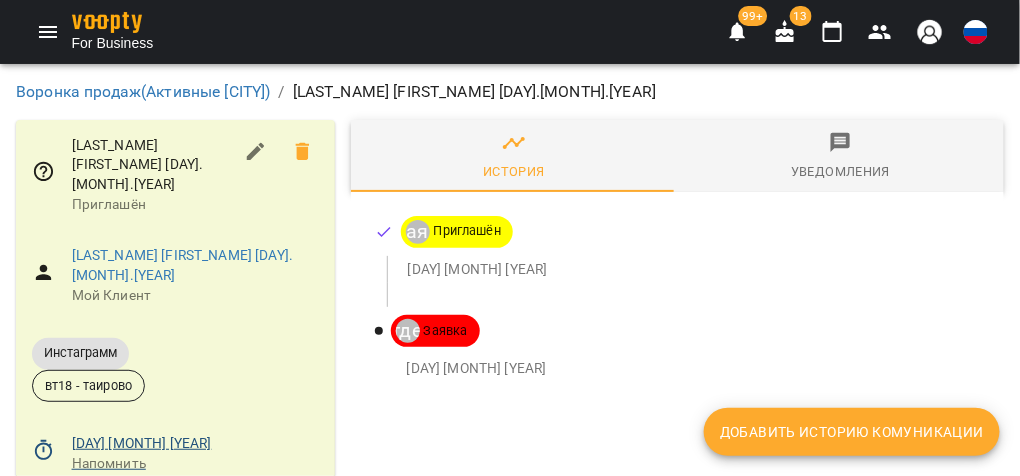 click on "15 июля 2025 Напомнить" at bounding box center (175, 453) 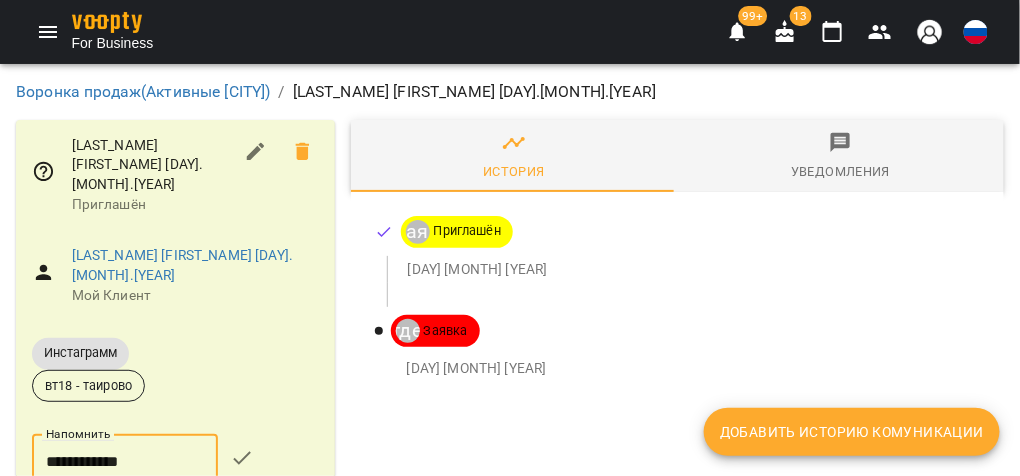 click on "**********" at bounding box center [125, 462] 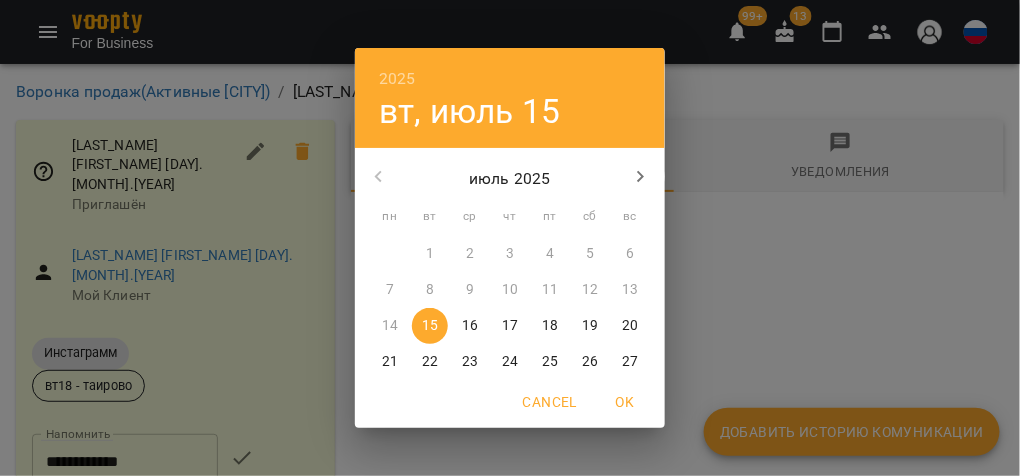 click on "17" at bounding box center (510, 326) 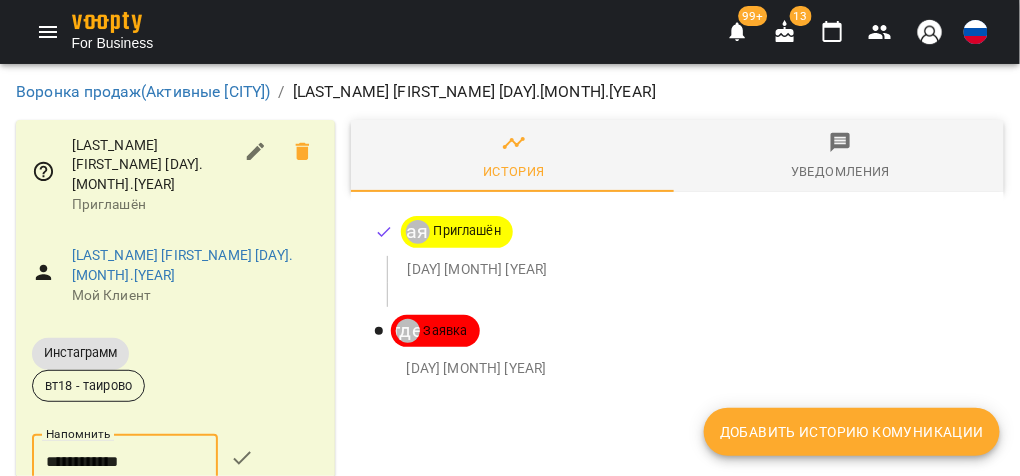 drag, startPoint x: 263, startPoint y: 408, endPoint x: 270, endPoint y: 362, distance: 46.52956 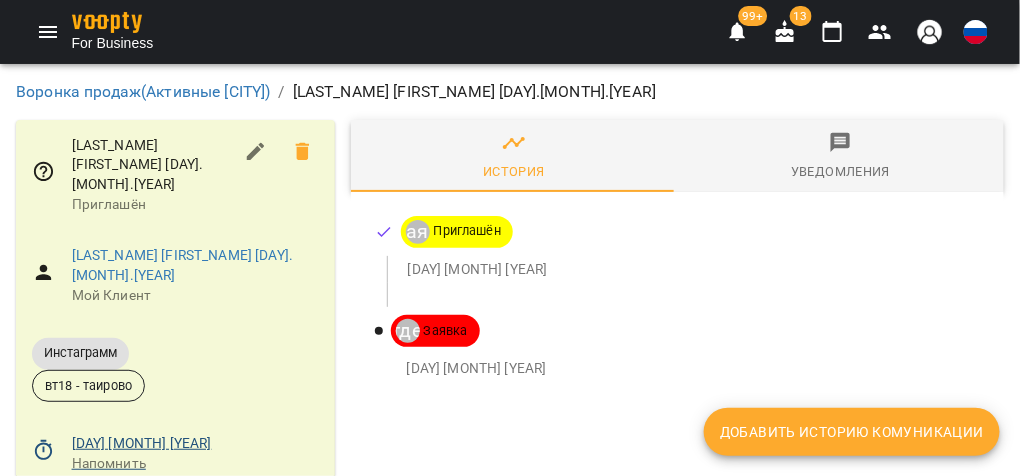 scroll, scrollTop: 117, scrollLeft: 0, axis: vertical 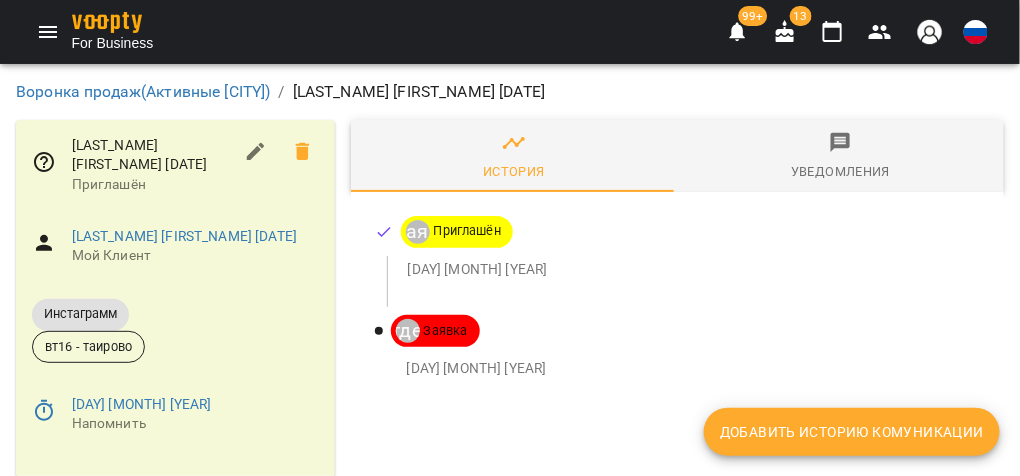 click 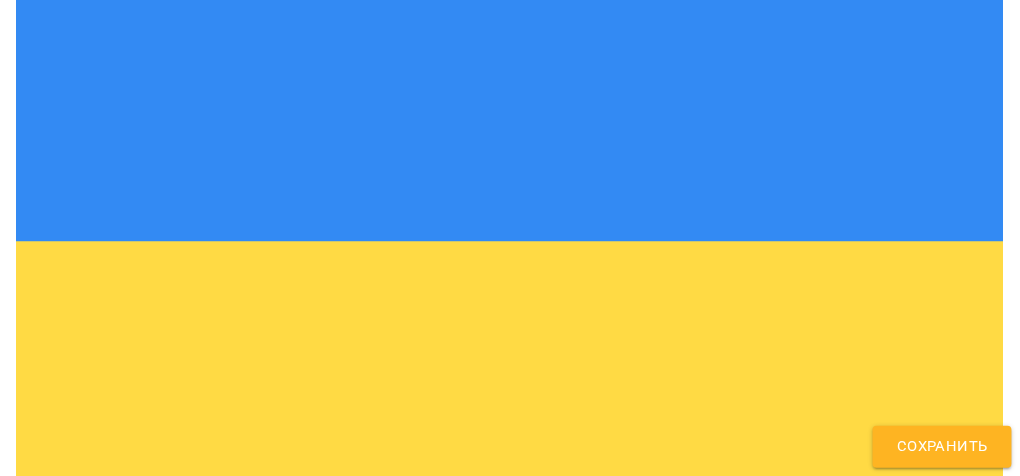 scroll, scrollTop: 399, scrollLeft: 0, axis: vertical 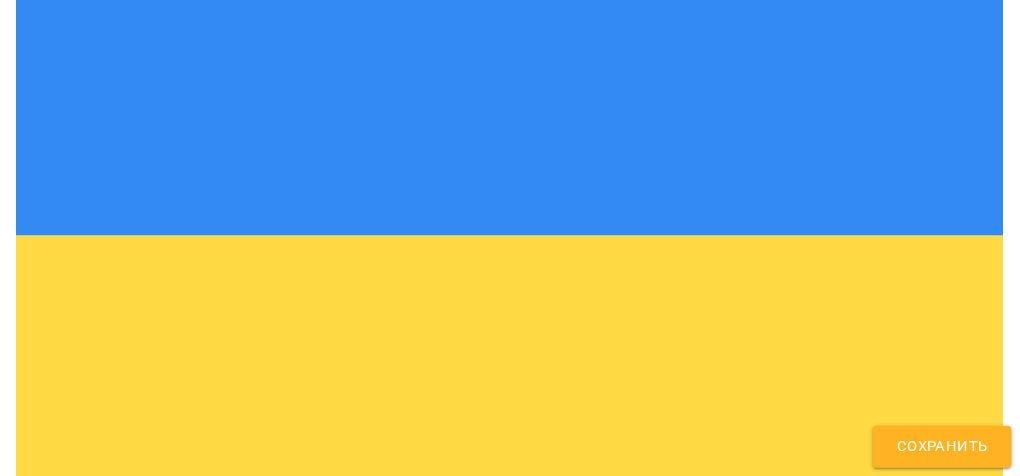 click at bounding box center (142, 803) 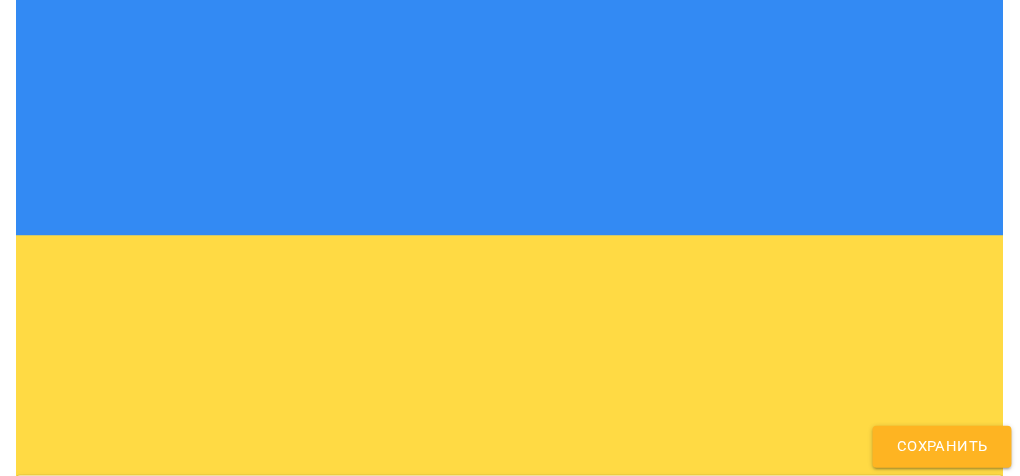 scroll, scrollTop: 182, scrollLeft: 0, axis: vertical 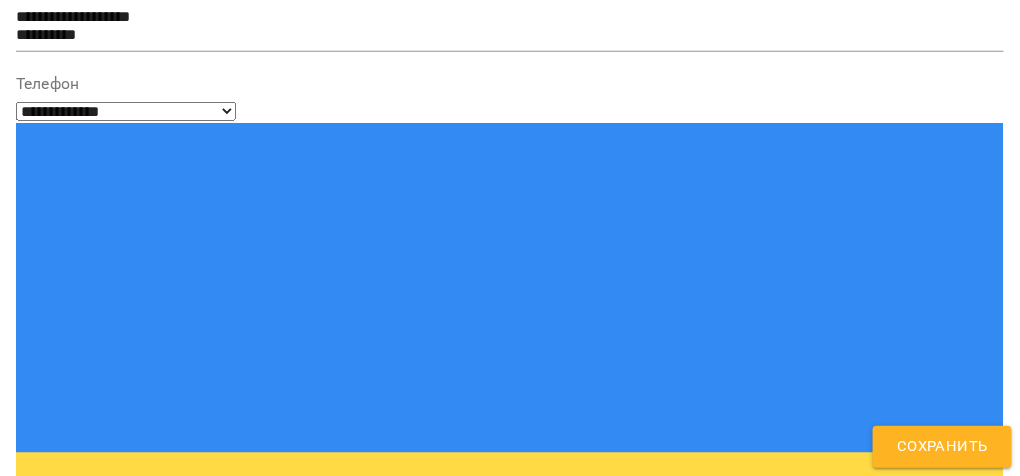 type on "****" 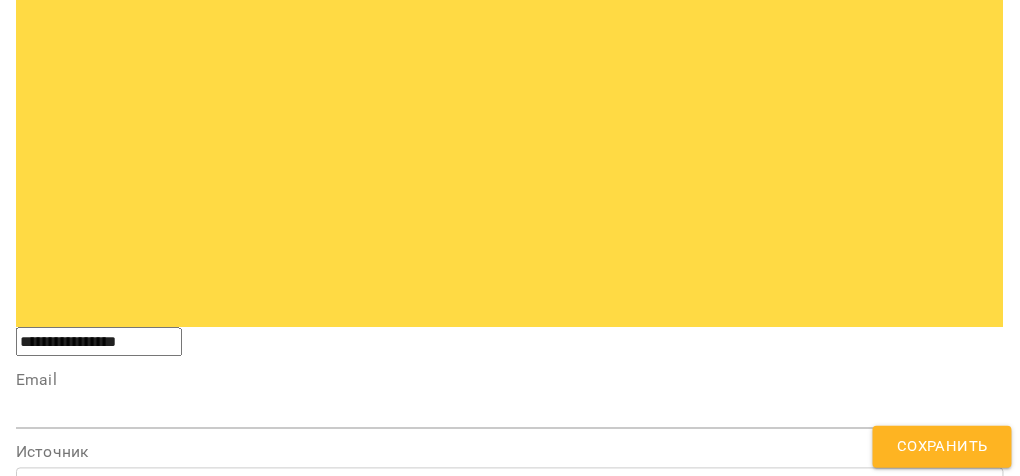 scroll, scrollTop: 662, scrollLeft: 0, axis: vertical 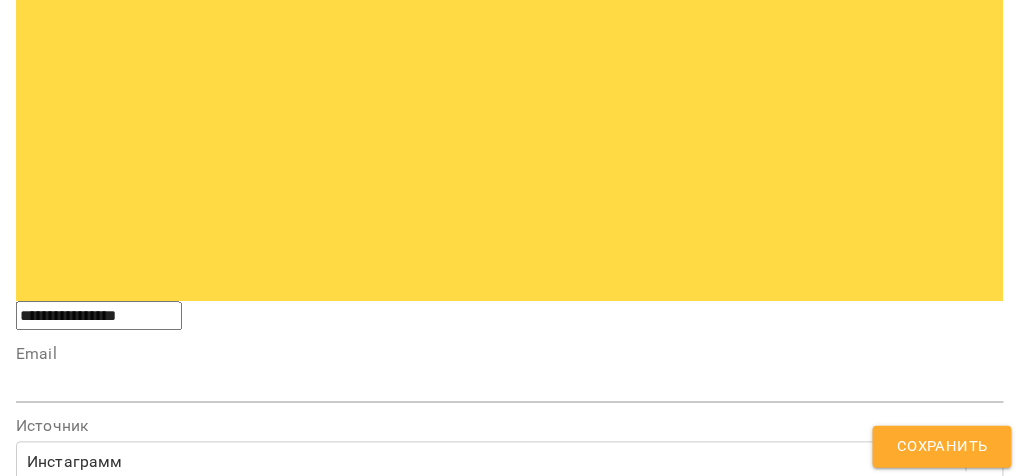 click on "Сохранить" at bounding box center [942, 447] 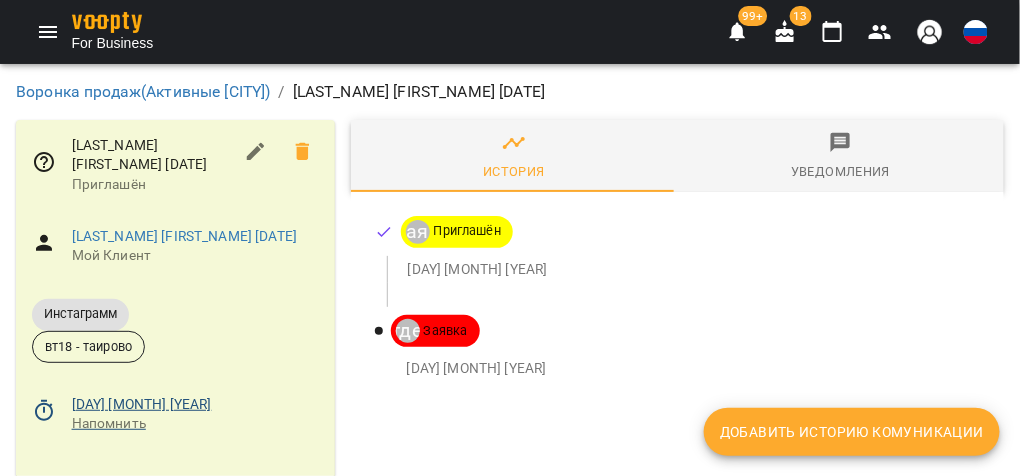 click 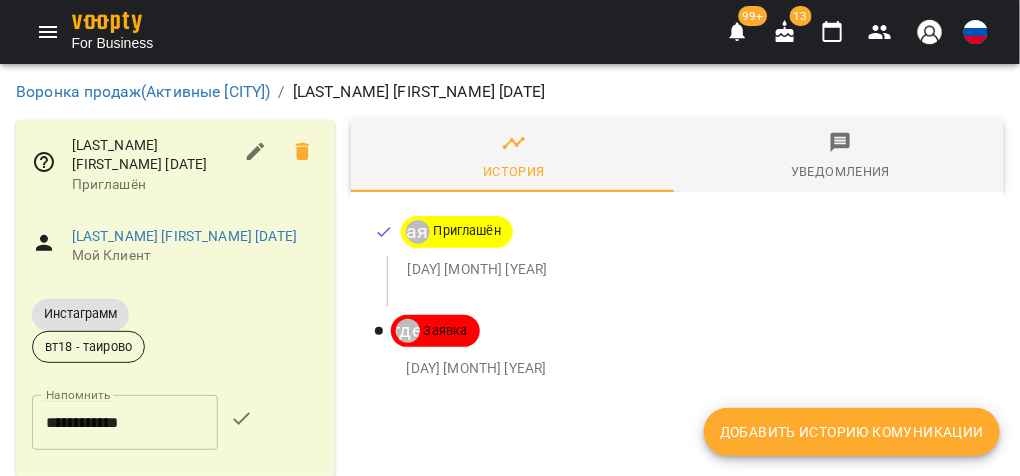 click on "**********" at bounding box center [125, 423] 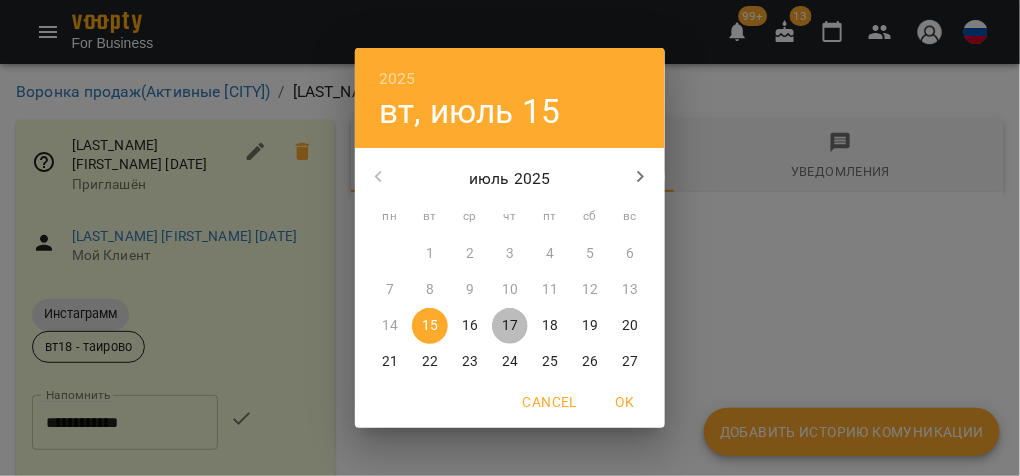 click on "17" at bounding box center [510, 326] 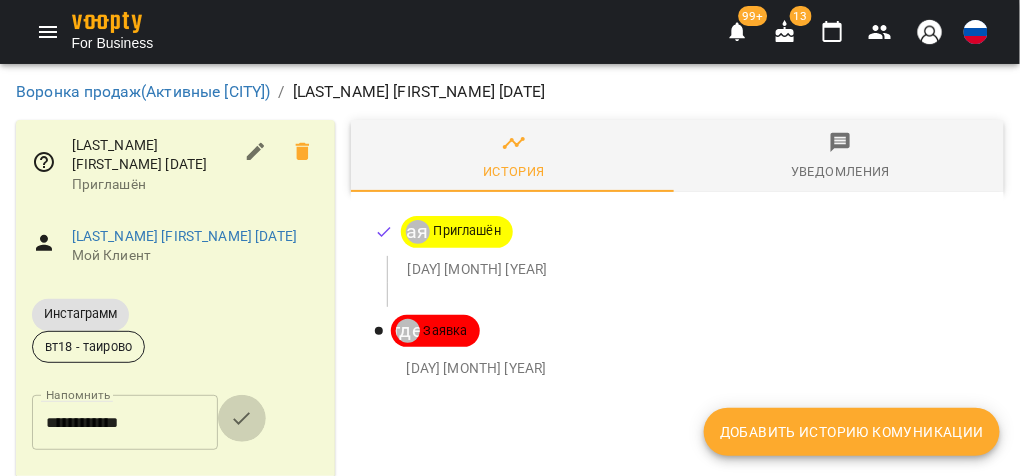 click 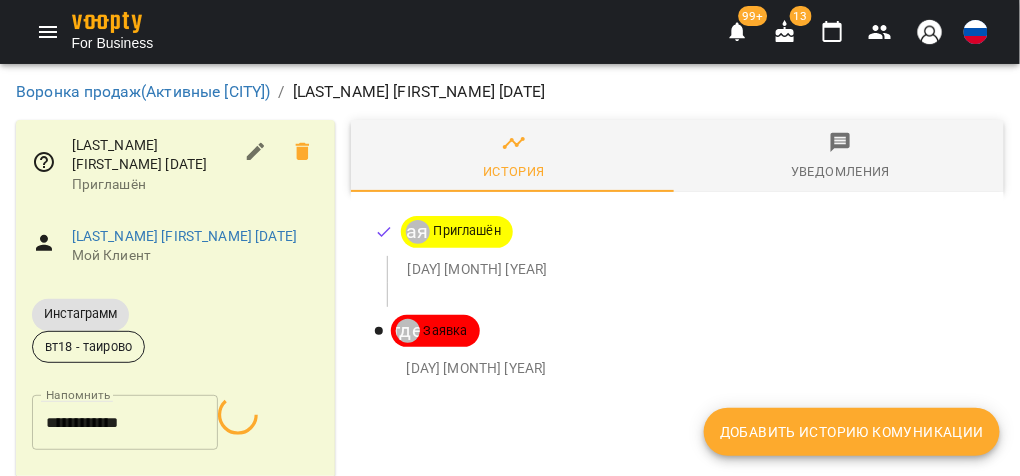 scroll, scrollTop: 117, scrollLeft: 0, axis: vertical 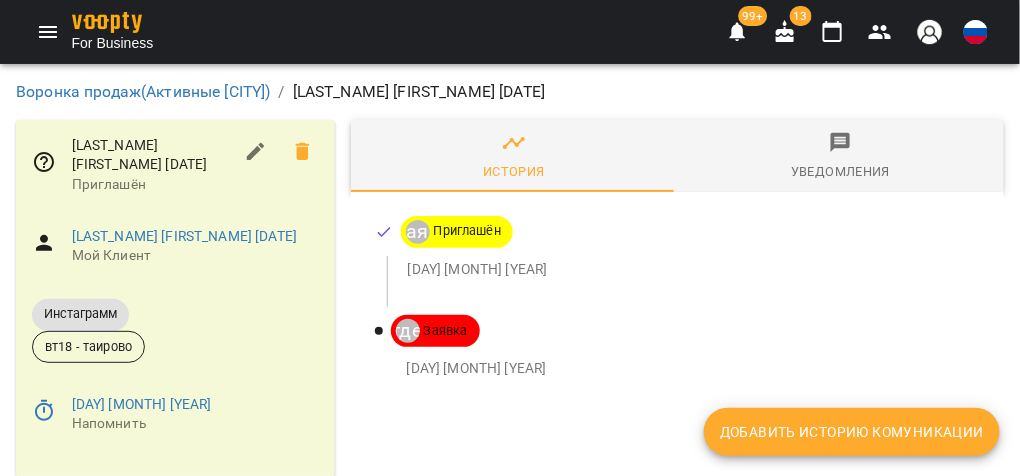 drag, startPoint x: 35, startPoint y: 355, endPoint x: 227, endPoint y: 355, distance: 192 